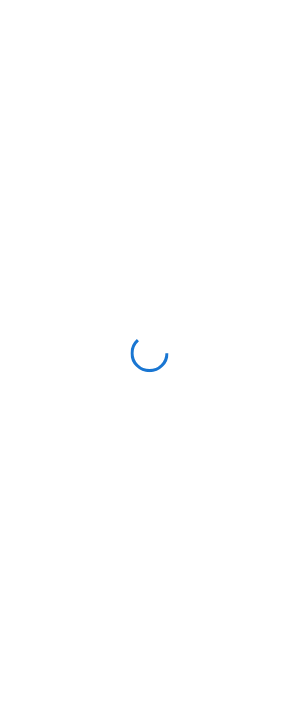 scroll, scrollTop: 0, scrollLeft: 0, axis: both 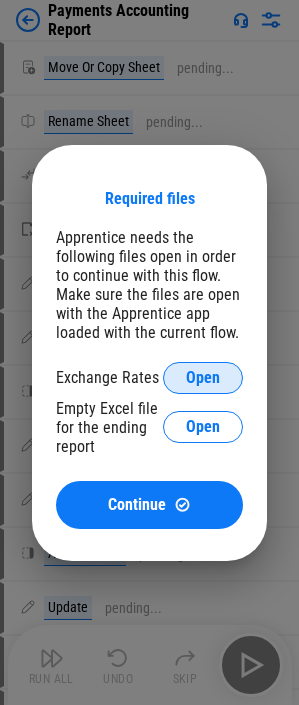 click on "Open" at bounding box center [203, 378] 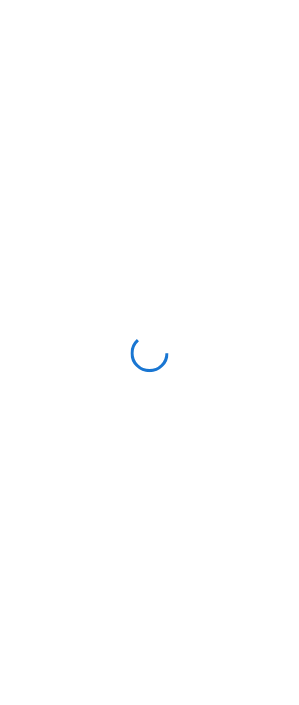 scroll, scrollTop: 0, scrollLeft: 0, axis: both 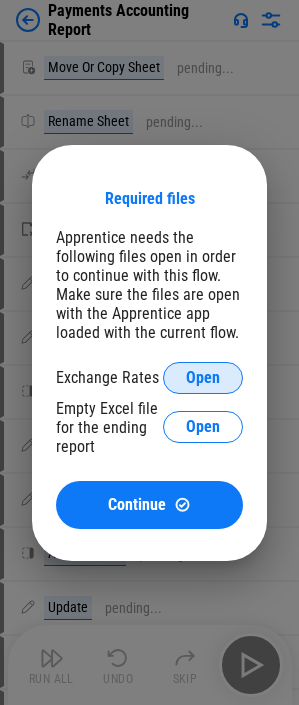 click on "Open" at bounding box center (203, 378) 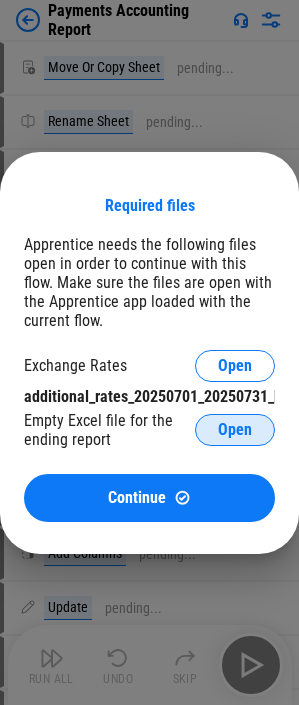 click on "Open" at bounding box center [235, 430] 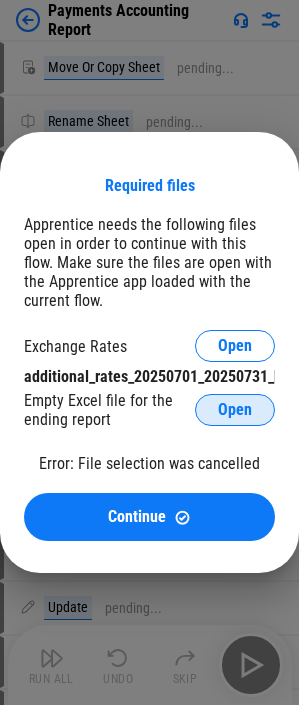 click on "Open" at bounding box center [235, 410] 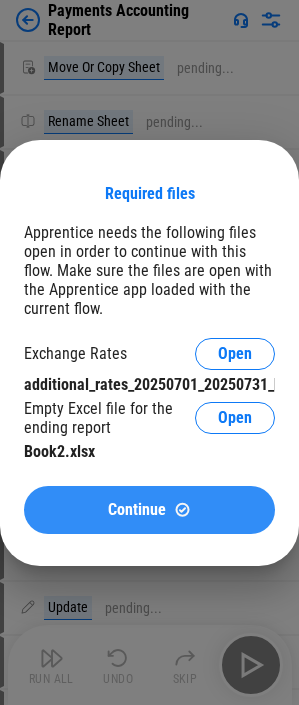 click on "Continue" at bounding box center [137, 510] 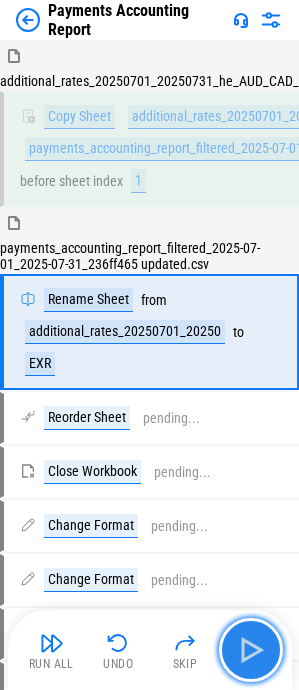 click at bounding box center (251, 650) 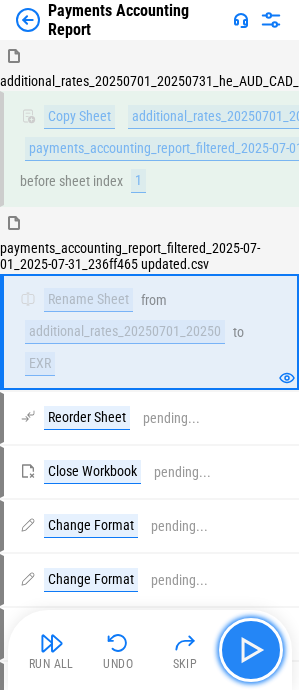 click at bounding box center (251, 650) 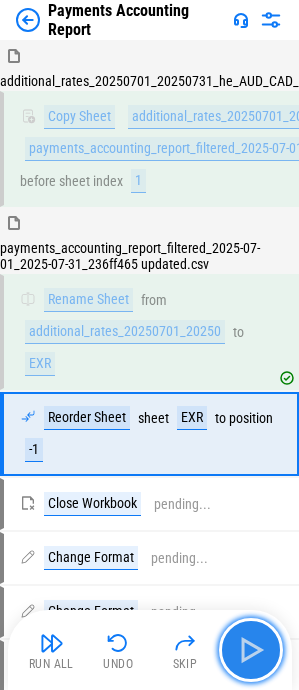 click at bounding box center [251, 650] 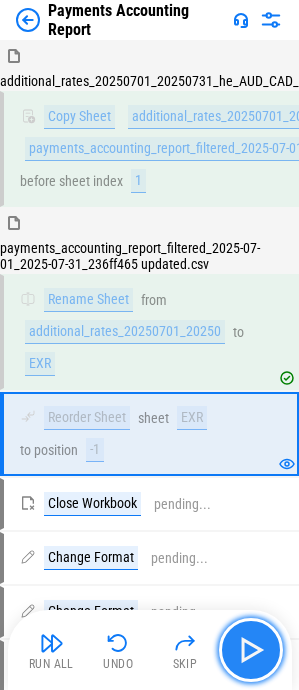 click at bounding box center (251, 650) 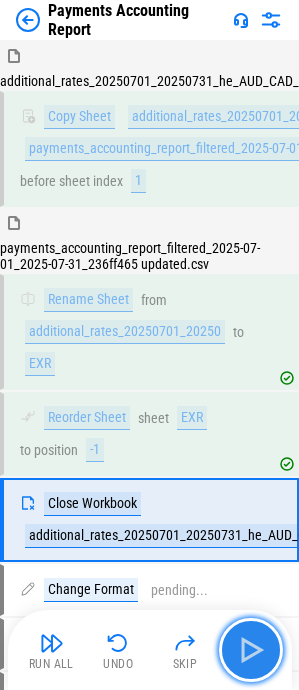 click at bounding box center (251, 650) 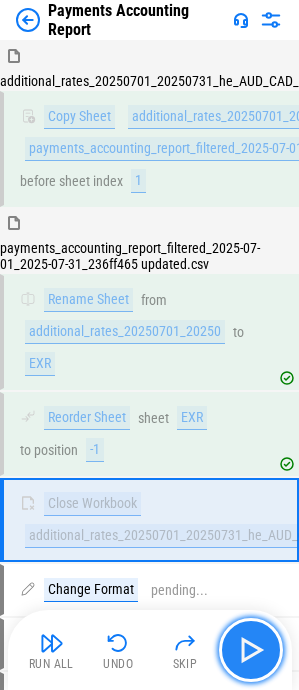 click at bounding box center (251, 650) 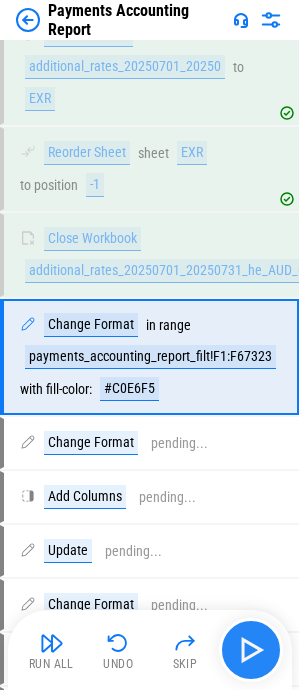 scroll, scrollTop: 280, scrollLeft: 0, axis: vertical 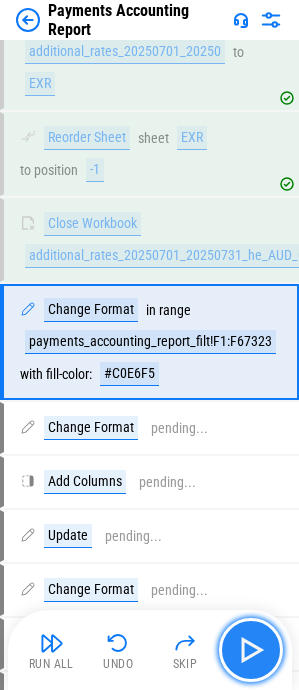 click at bounding box center (251, 650) 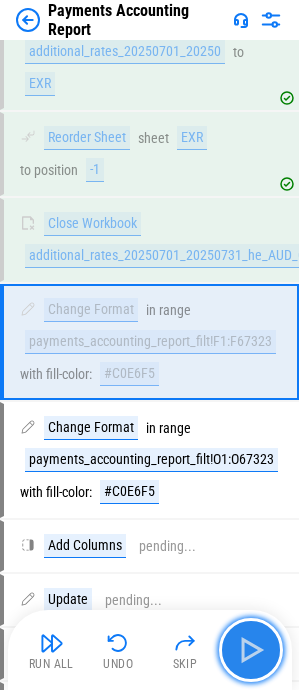 click at bounding box center [251, 650] 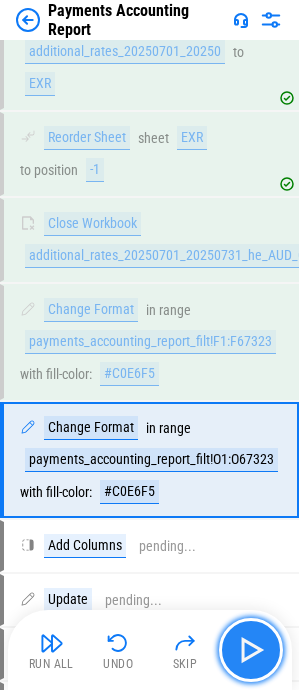 click at bounding box center (251, 650) 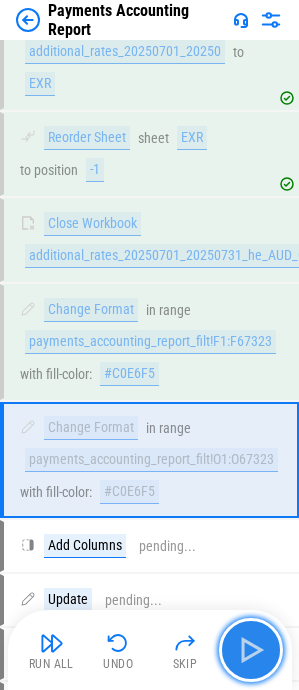 click at bounding box center [251, 650] 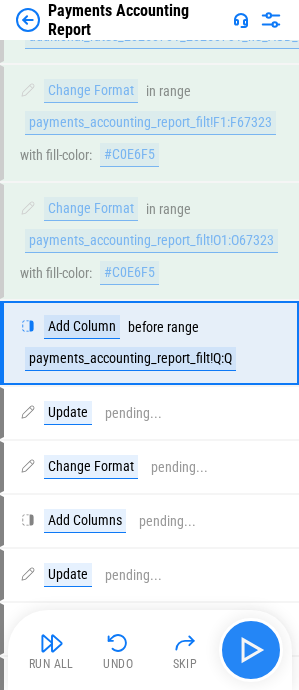 scroll, scrollTop: 500, scrollLeft: 0, axis: vertical 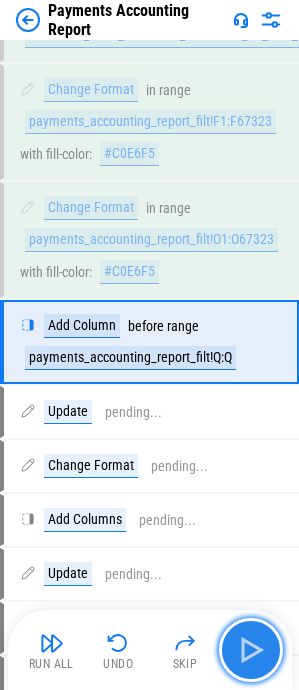 click at bounding box center [251, 650] 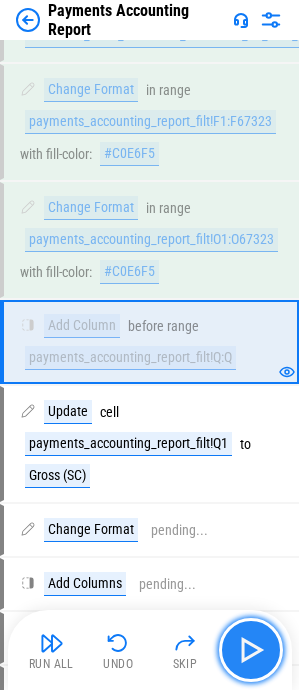 click at bounding box center [251, 650] 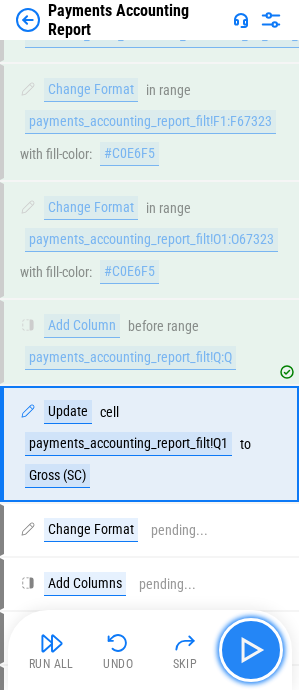 click at bounding box center (251, 650) 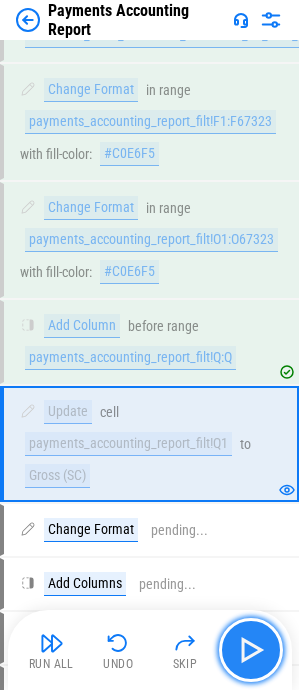 click at bounding box center (251, 650) 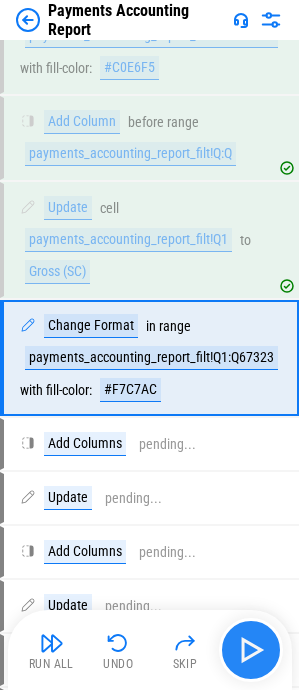 scroll, scrollTop: 720, scrollLeft: 0, axis: vertical 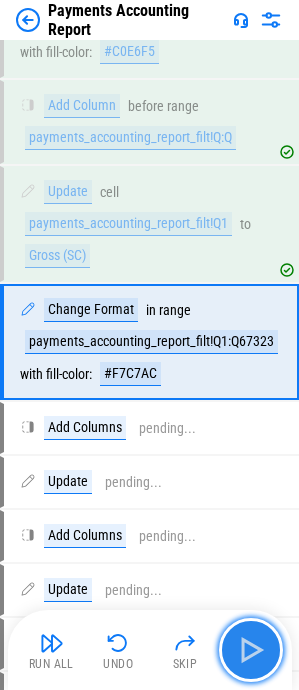 click at bounding box center (251, 650) 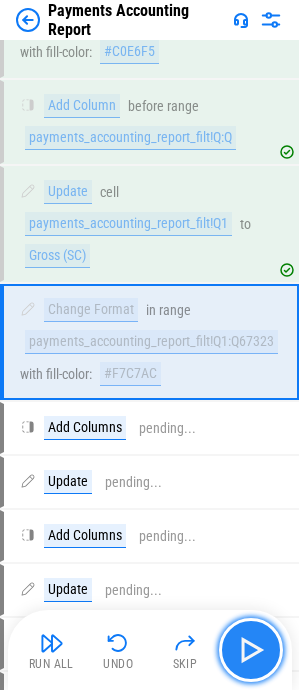 click at bounding box center (251, 650) 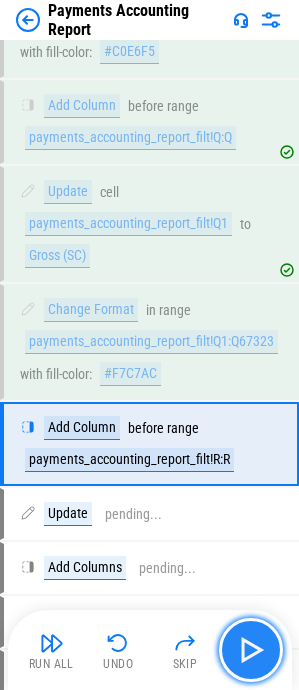 click at bounding box center (251, 650) 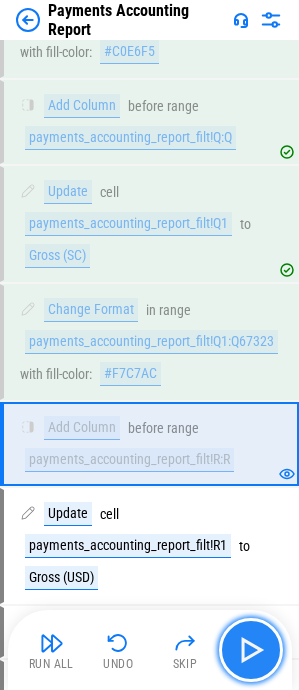 click at bounding box center (251, 650) 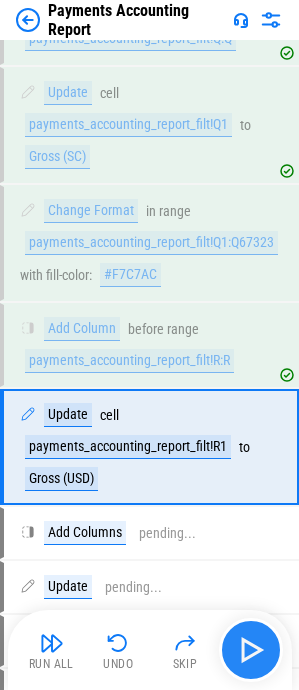 scroll, scrollTop: 924, scrollLeft: 0, axis: vertical 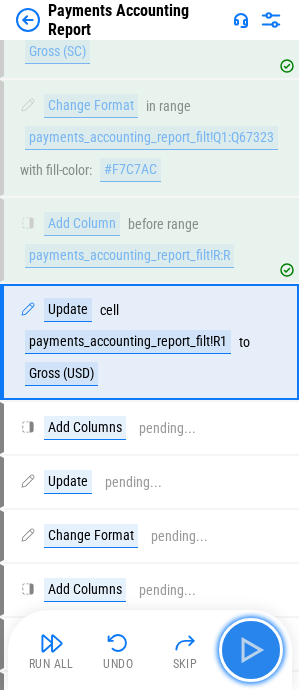 click at bounding box center (251, 650) 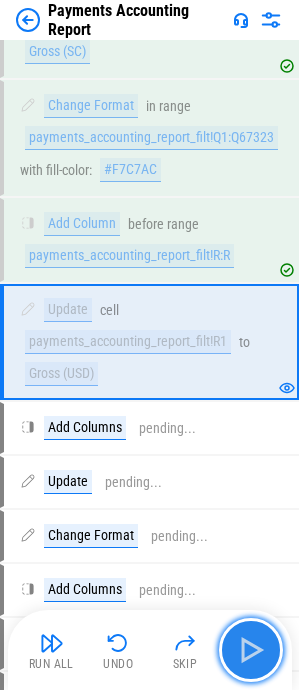 click at bounding box center [251, 650] 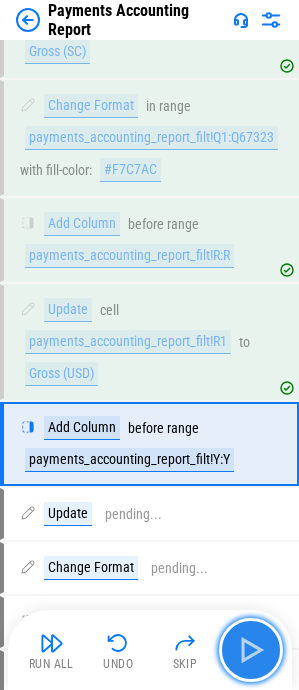 click at bounding box center [251, 650] 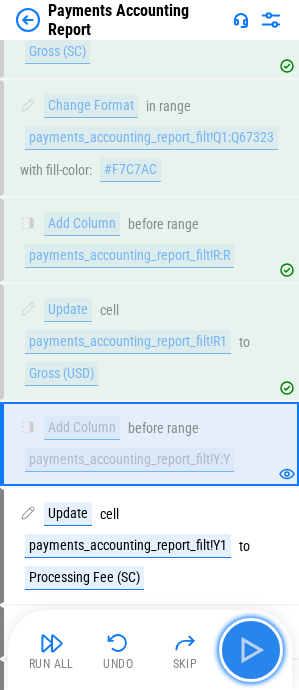 click at bounding box center [251, 650] 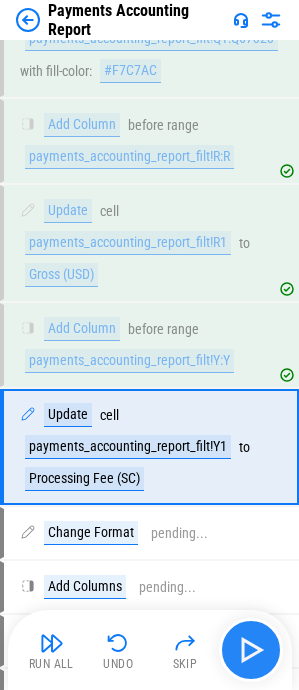 scroll, scrollTop: 1128, scrollLeft: 0, axis: vertical 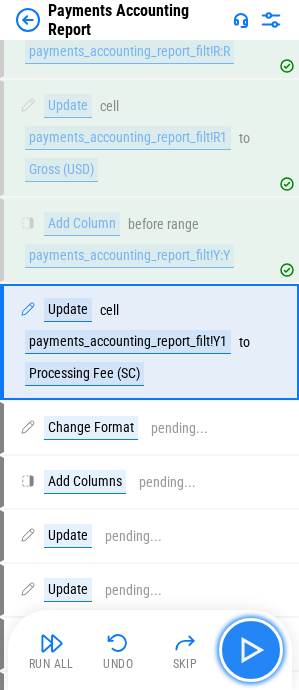 click at bounding box center (251, 650) 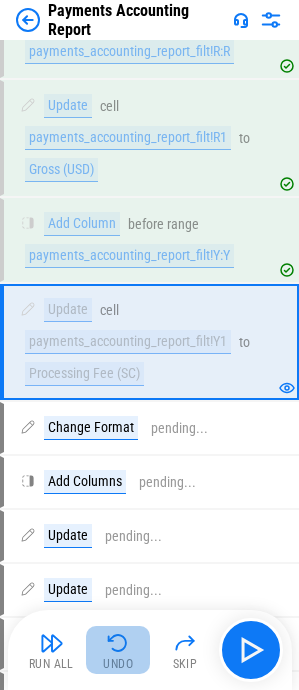 click at bounding box center (118, 643) 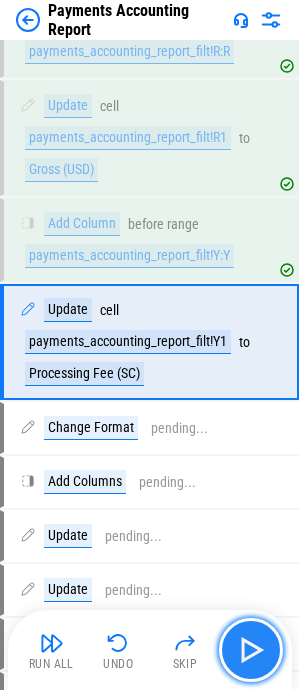 click at bounding box center (251, 650) 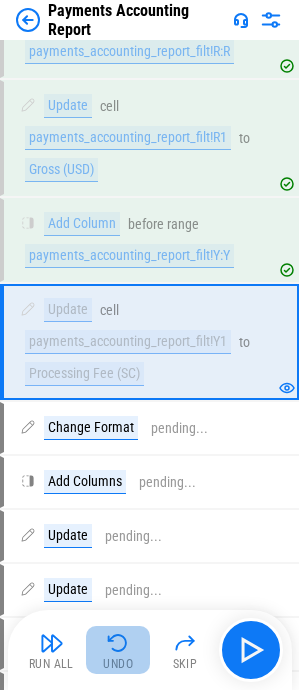 click at bounding box center [118, 643] 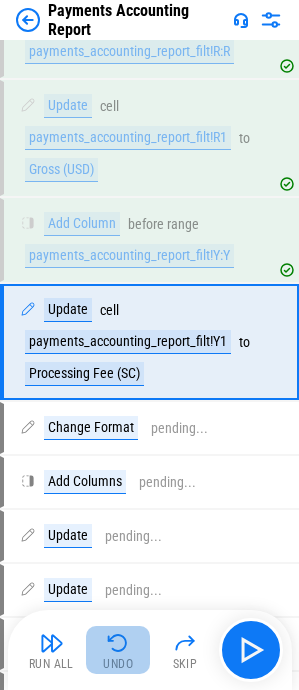 click at bounding box center [118, 643] 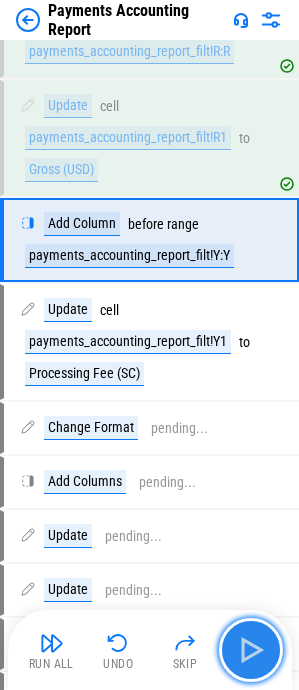 click at bounding box center [251, 650] 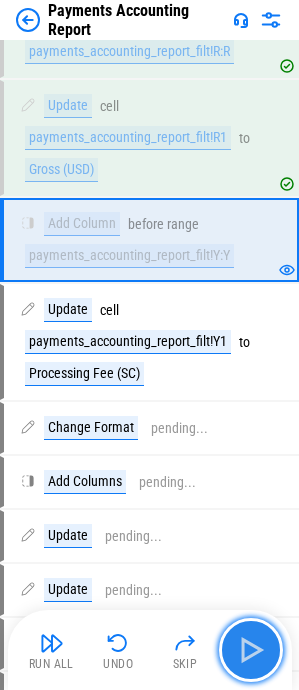 click at bounding box center [251, 650] 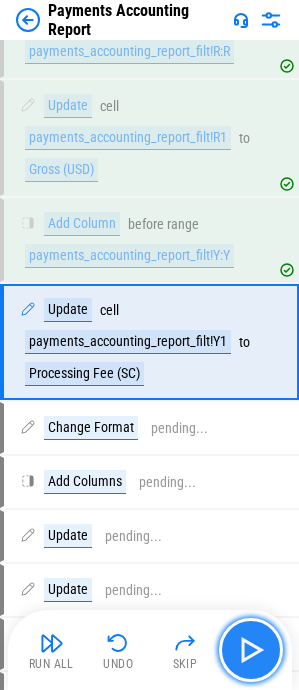 click at bounding box center (251, 650) 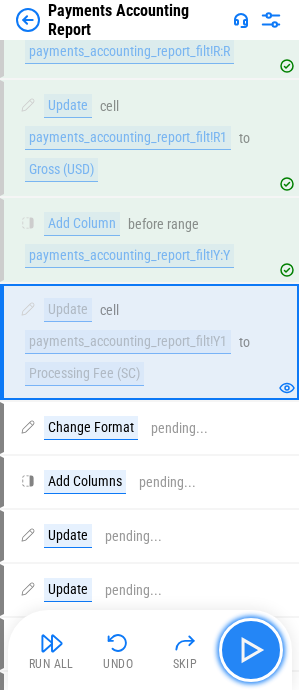 click at bounding box center [251, 650] 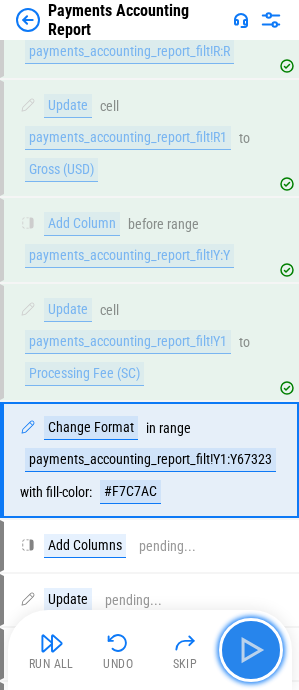click at bounding box center (251, 650) 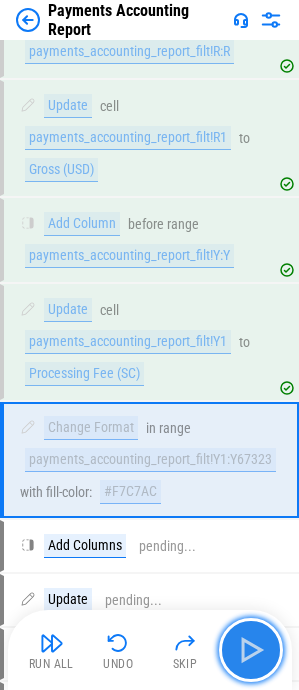 click at bounding box center [251, 650] 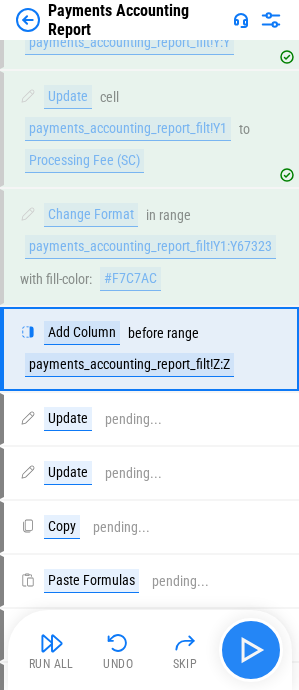 scroll, scrollTop: 1348, scrollLeft: 0, axis: vertical 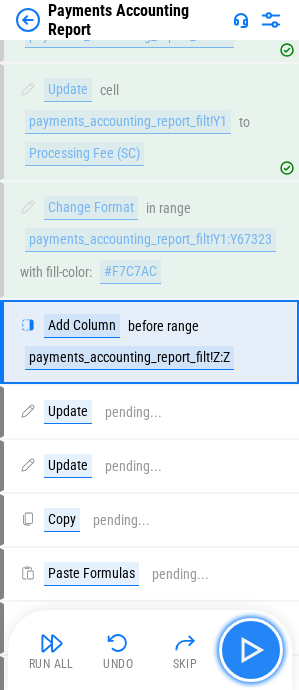 click at bounding box center [251, 650] 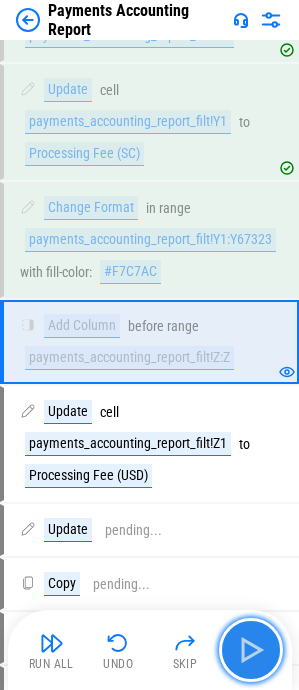 click at bounding box center [251, 650] 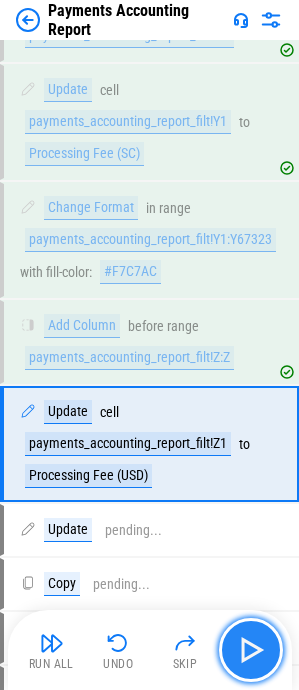 click at bounding box center [251, 650] 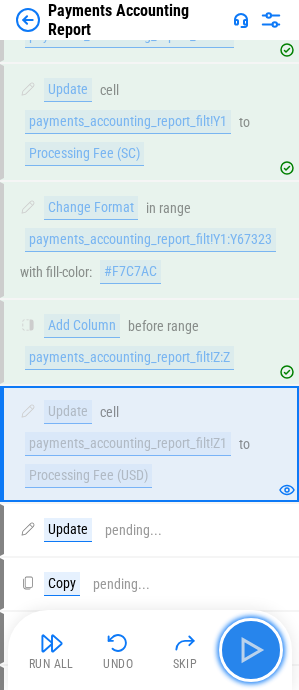 click at bounding box center (251, 650) 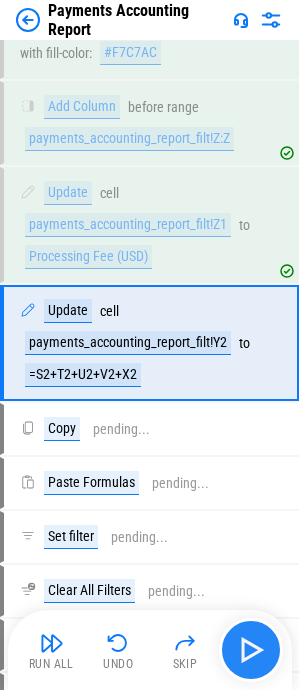 scroll, scrollTop: 1568, scrollLeft: 0, axis: vertical 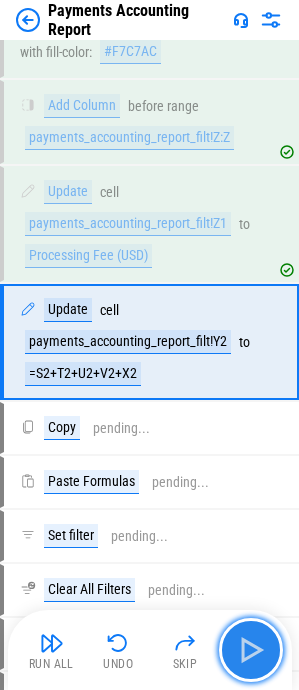 click at bounding box center [251, 650] 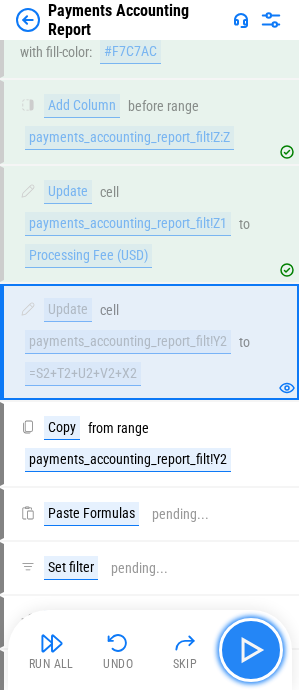 click at bounding box center [251, 650] 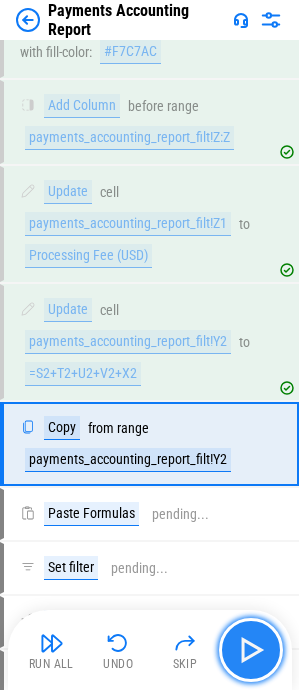 click at bounding box center (251, 650) 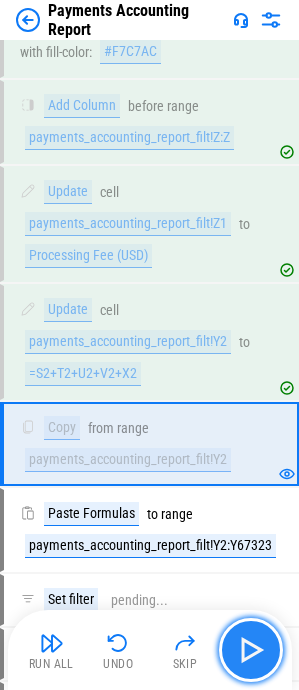 click at bounding box center [251, 650] 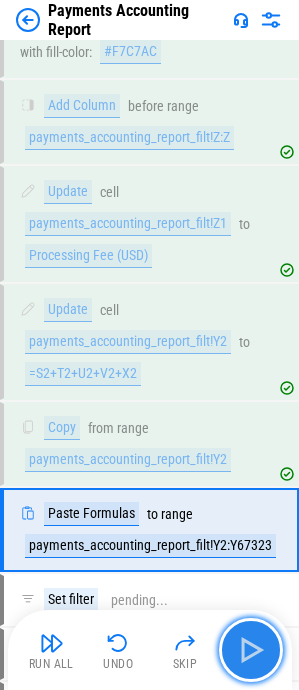 click at bounding box center (251, 650) 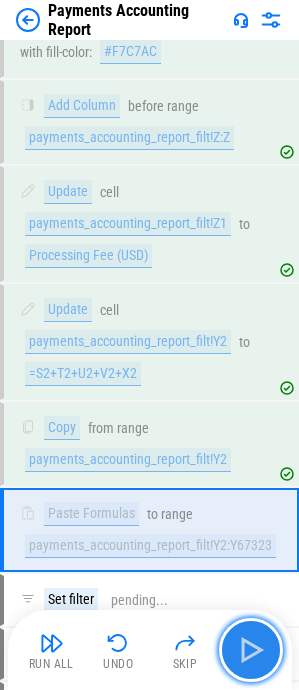 click at bounding box center [251, 650] 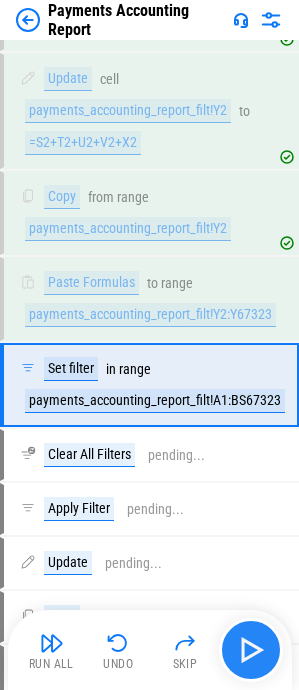 scroll, scrollTop: 1842, scrollLeft: 0, axis: vertical 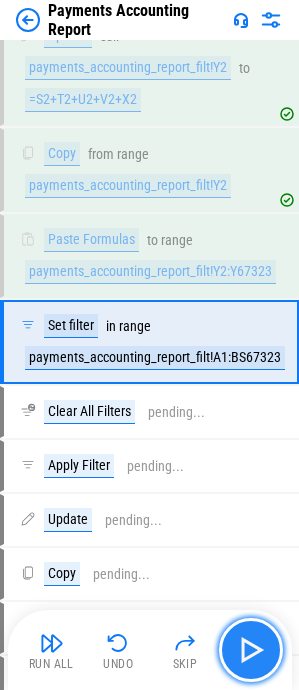click at bounding box center [251, 650] 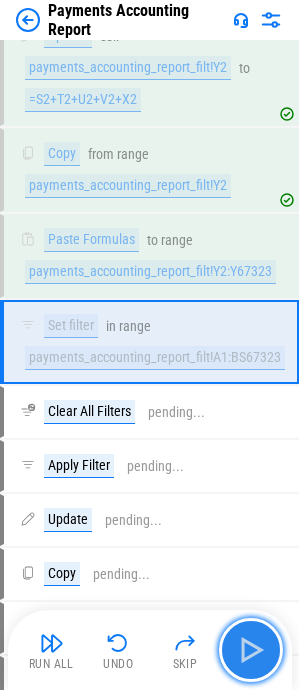 click at bounding box center (251, 650) 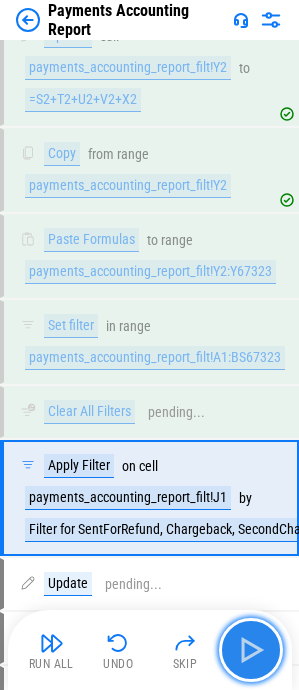 click at bounding box center (251, 650) 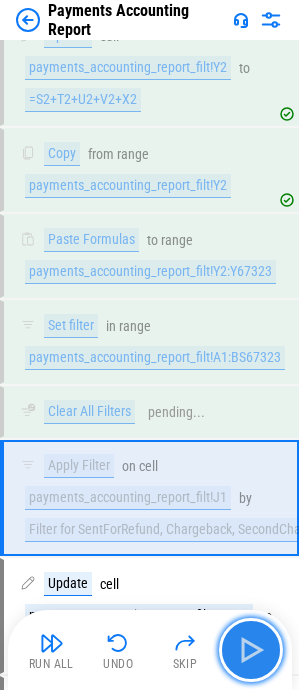 click at bounding box center (251, 650) 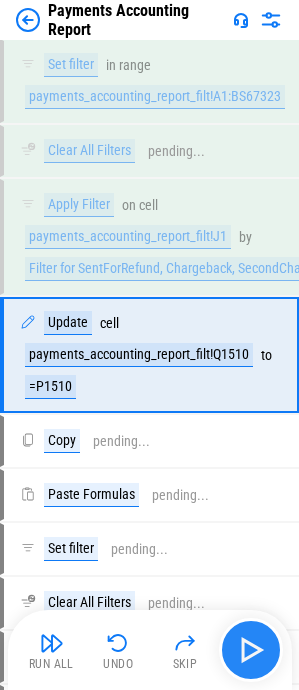 scroll, scrollTop: 2116, scrollLeft: 0, axis: vertical 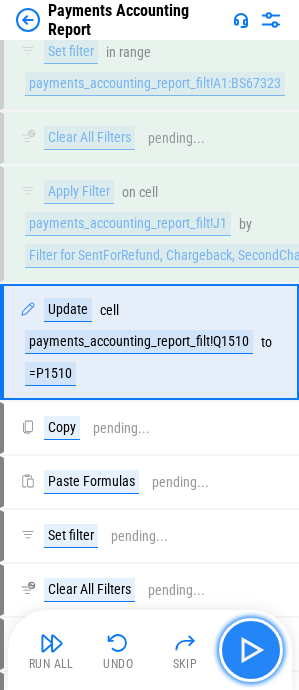 click at bounding box center [251, 650] 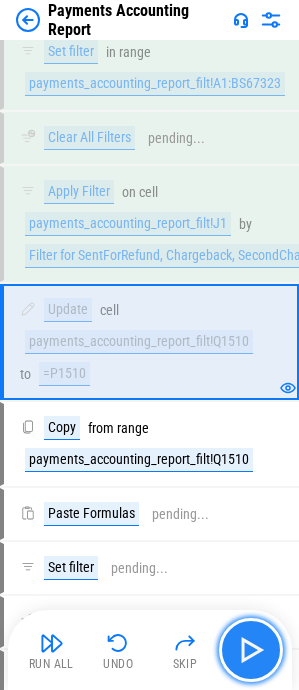 click at bounding box center (251, 650) 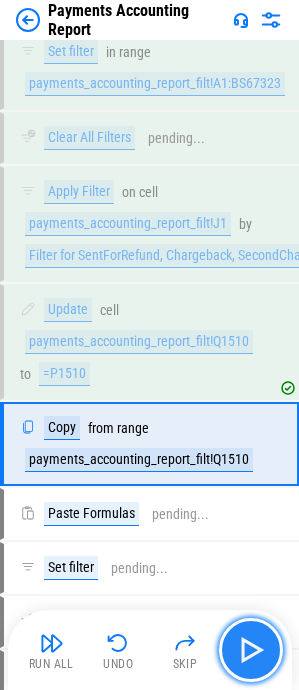 click at bounding box center (251, 650) 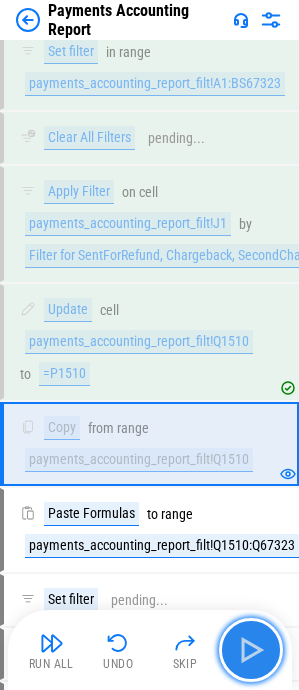 click at bounding box center [251, 650] 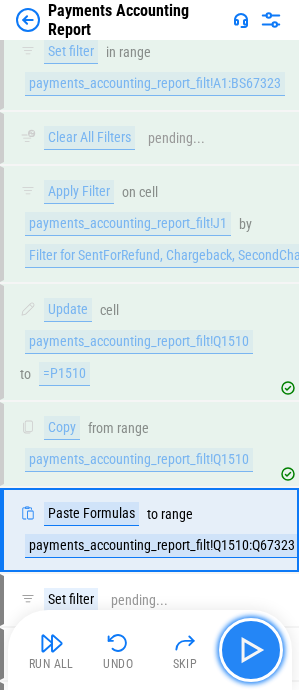 click at bounding box center [251, 650] 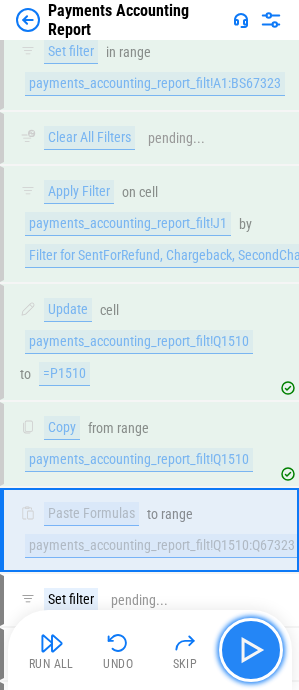 click at bounding box center [251, 650] 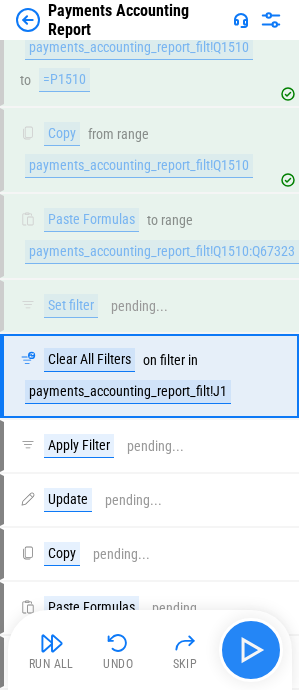 scroll, scrollTop: 2444, scrollLeft: 0, axis: vertical 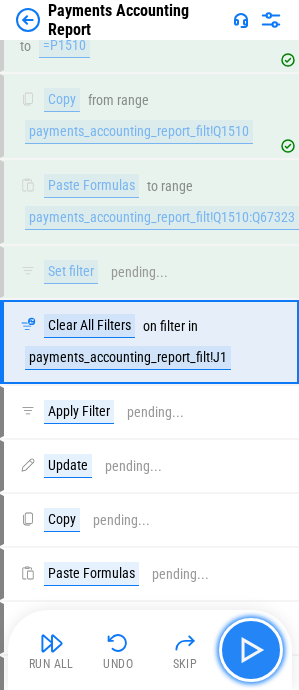 click at bounding box center [251, 650] 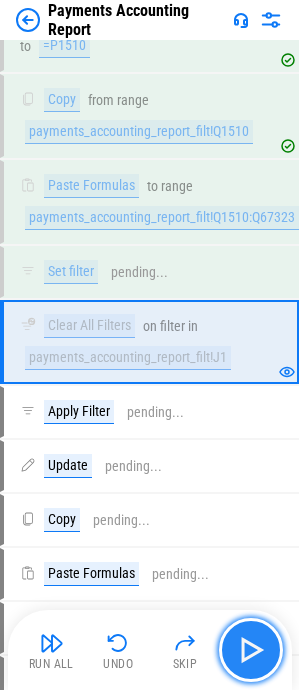 click at bounding box center [251, 650] 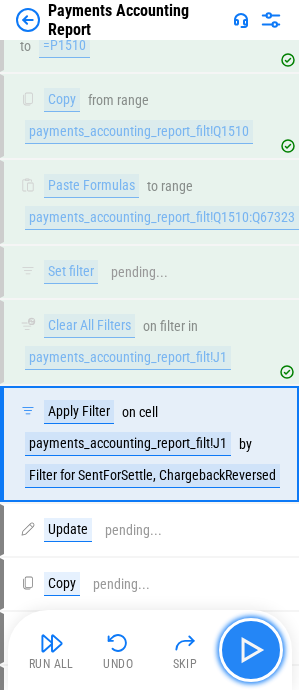 click at bounding box center [251, 650] 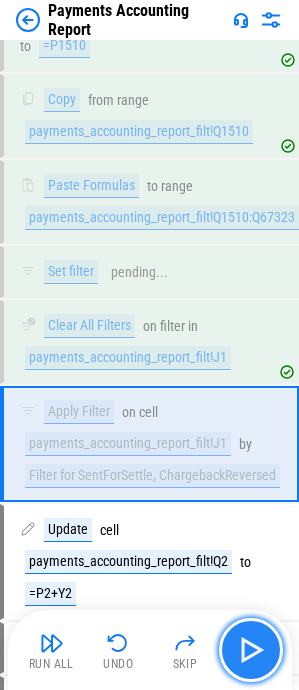 click at bounding box center [251, 650] 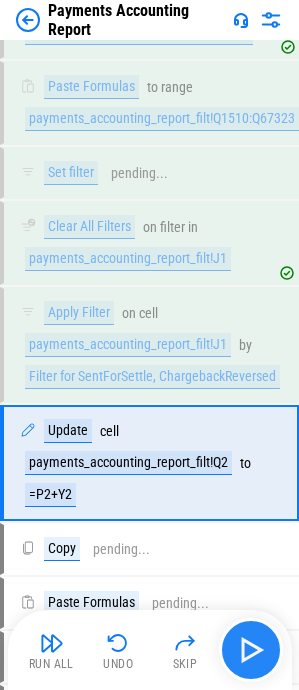 scroll, scrollTop: 2664, scrollLeft: 0, axis: vertical 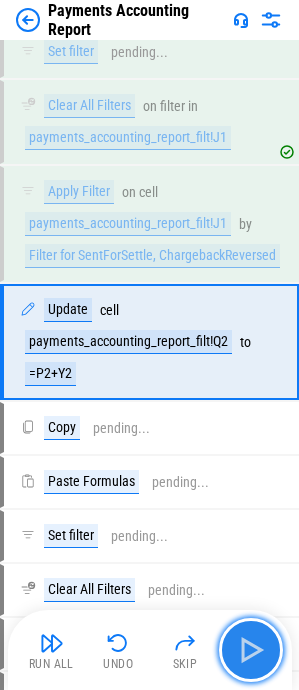 click at bounding box center (251, 650) 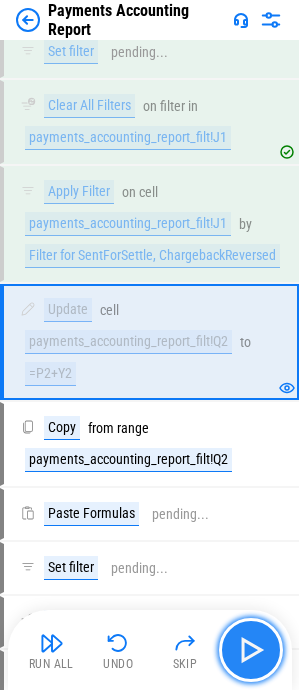 click at bounding box center [251, 650] 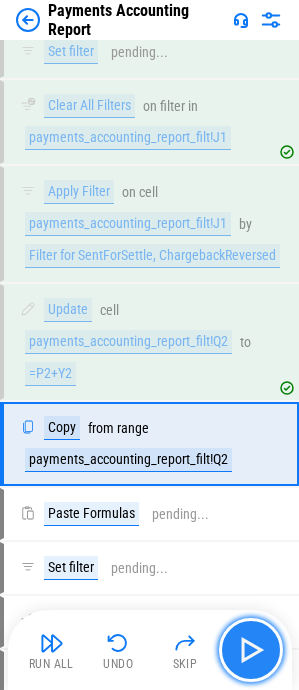 click at bounding box center (251, 650) 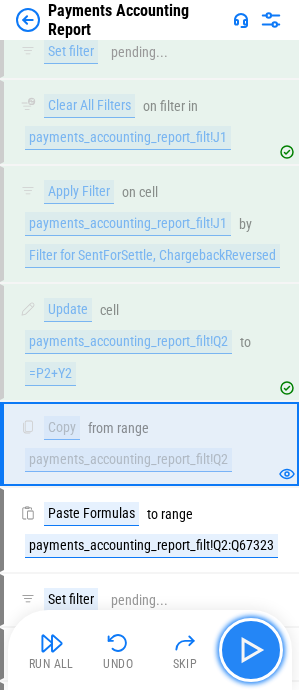 click at bounding box center [251, 650] 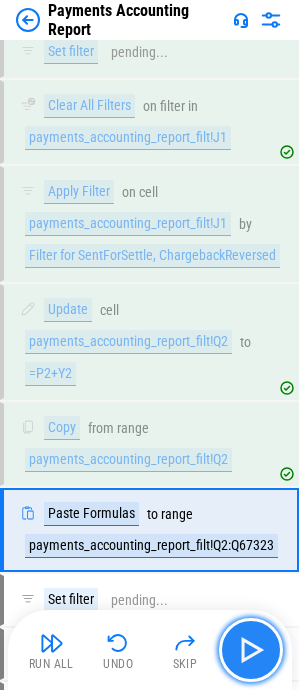 click at bounding box center [251, 650] 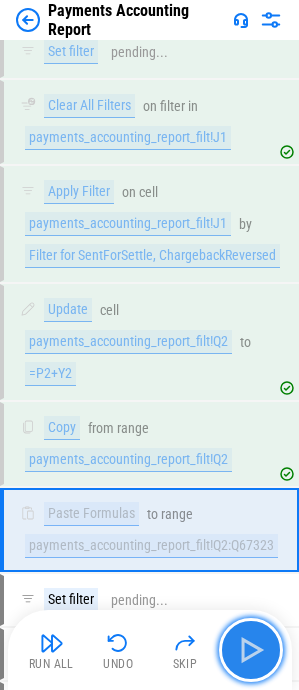 click at bounding box center (251, 650) 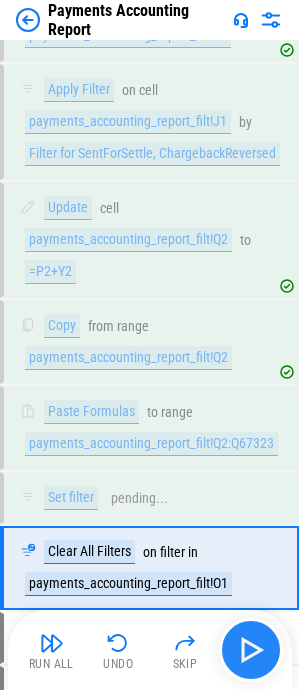scroll, scrollTop: 2992, scrollLeft: 0, axis: vertical 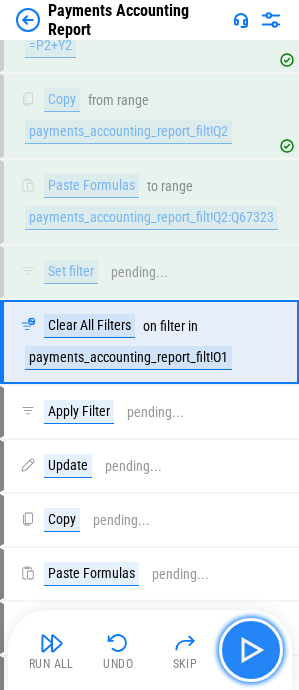 click at bounding box center (251, 650) 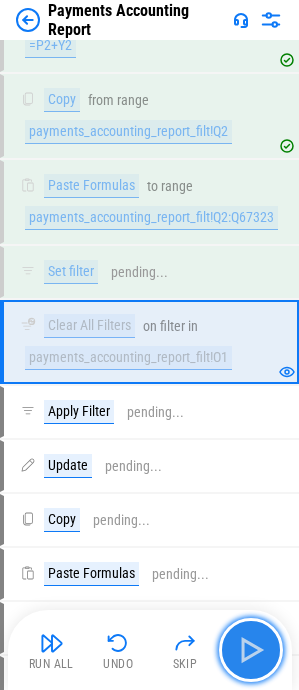 click at bounding box center [251, 650] 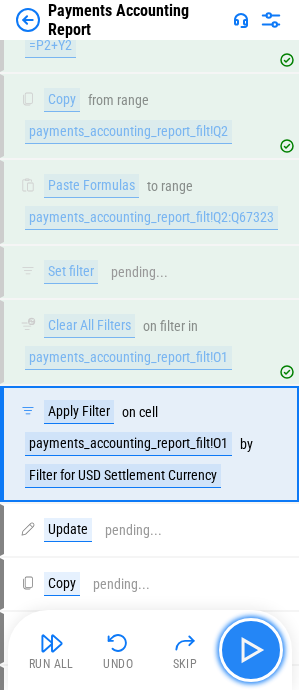 click at bounding box center (251, 650) 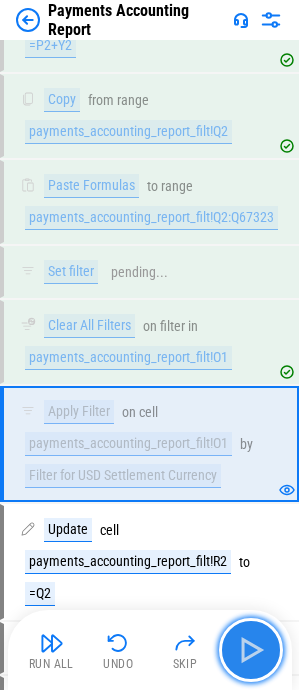 click at bounding box center [251, 650] 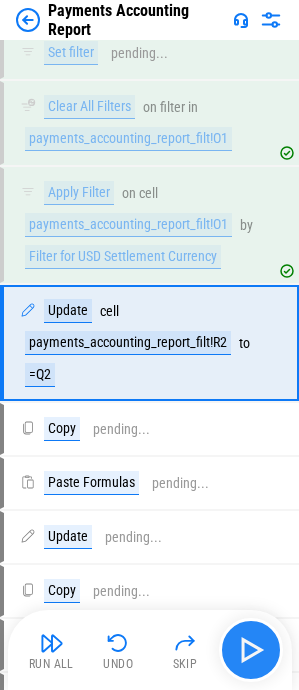 scroll, scrollTop: 3212, scrollLeft: 0, axis: vertical 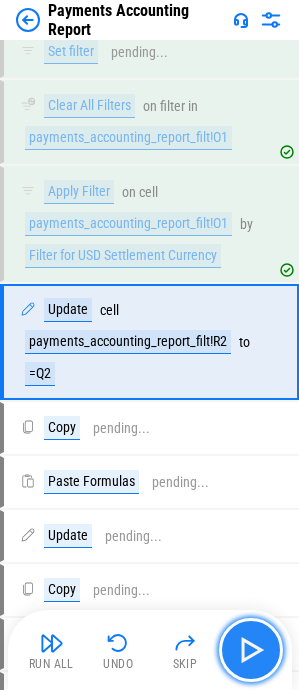 click at bounding box center [251, 650] 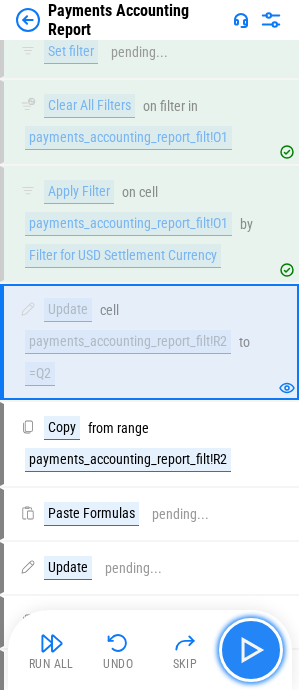 click at bounding box center (251, 650) 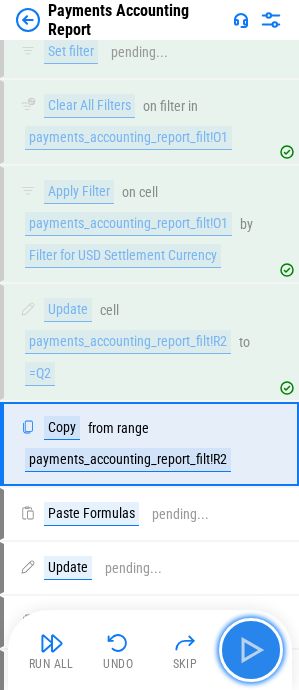 click at bounding box center [251, 650] 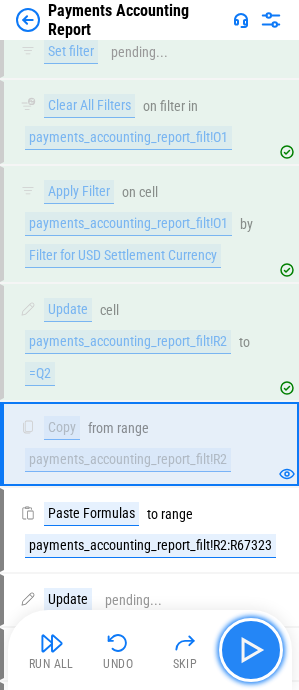 click at bounding box center (251, 650) 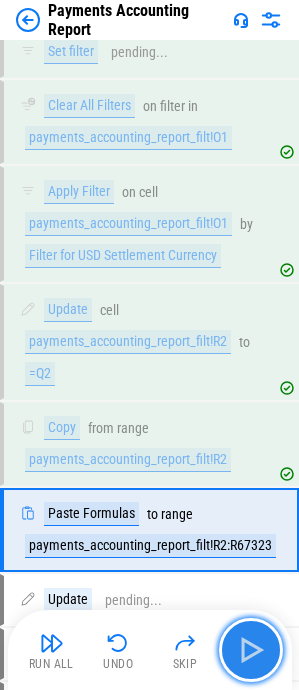 click at bounding box center [251, 650] 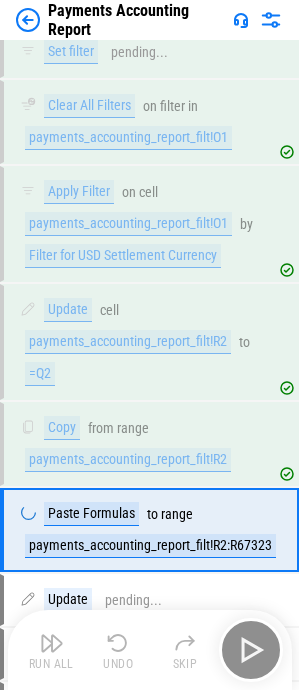 click on "Run All Undo Skip" at bounding box center [152, 650] 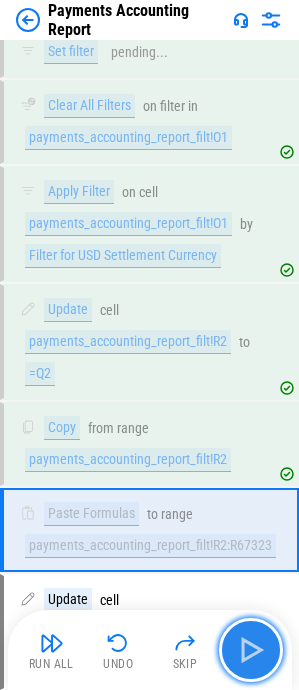 click at bounding box center (251, 650) 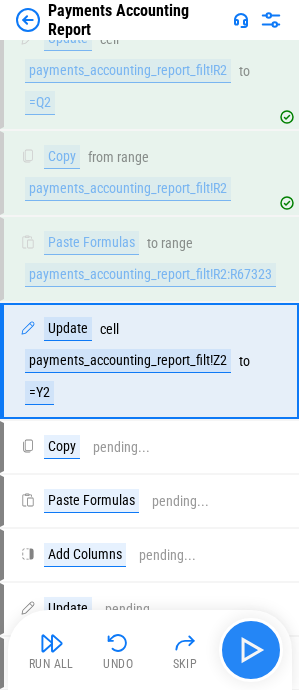 scroll, scrollTop: 3502, scrollLeft: 0, axis: vertical 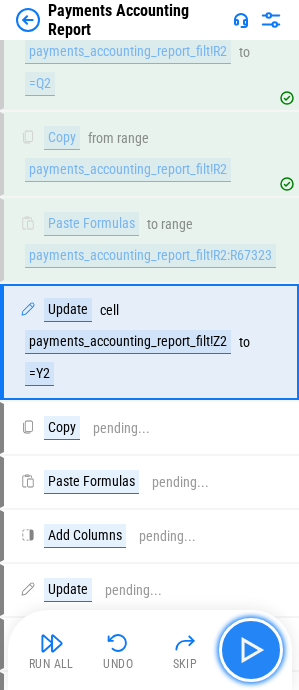 click at bounding box center (251, 650) 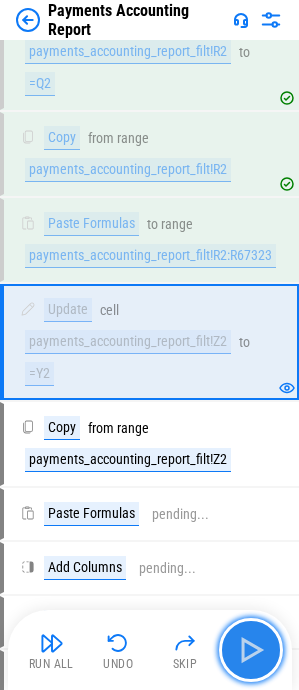 click at bounding box center (251, 650) 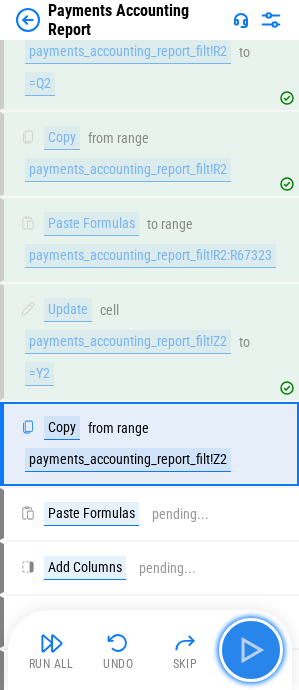 click at bounding box center [251, 650] 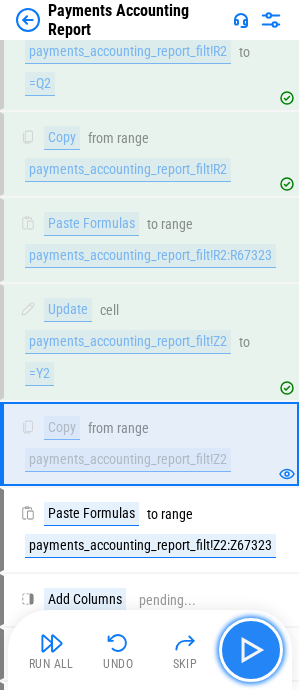 click at bounding box center (251, 650) 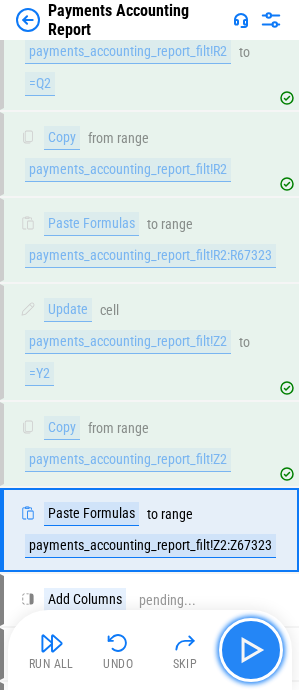click at bounding box center [251, 650] 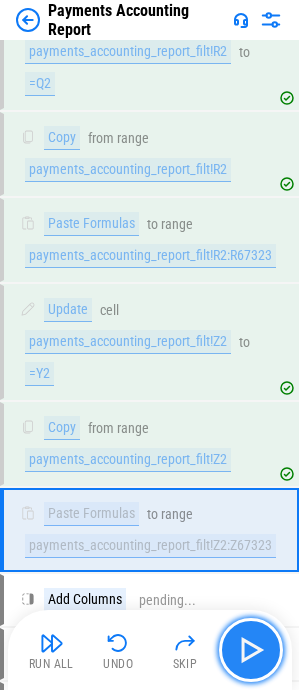 click at bounding box center [251, 650] 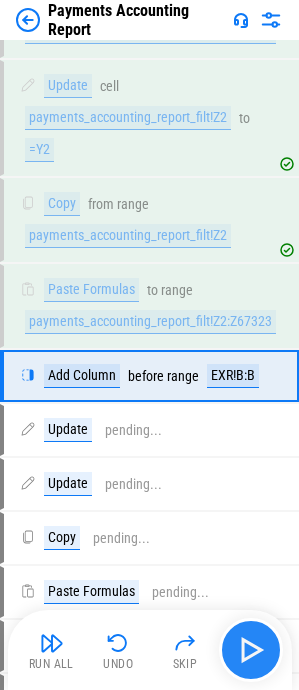 scroll, scrollTop: 3760, scrollLeft: 0, axis: vertical 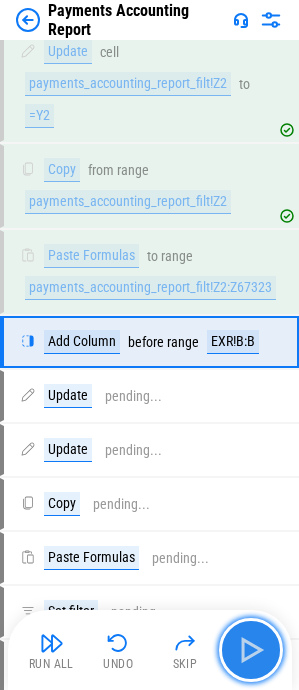 click at bounding box center (251, 650) 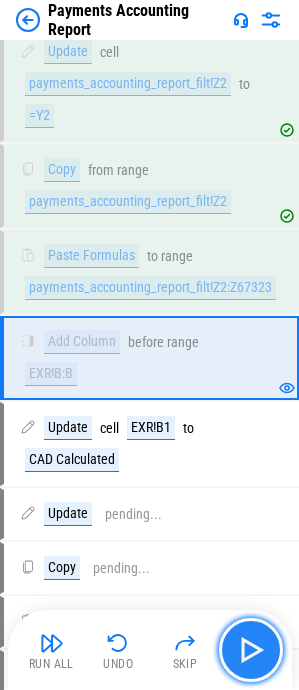 click at bounding box center (251, 650) 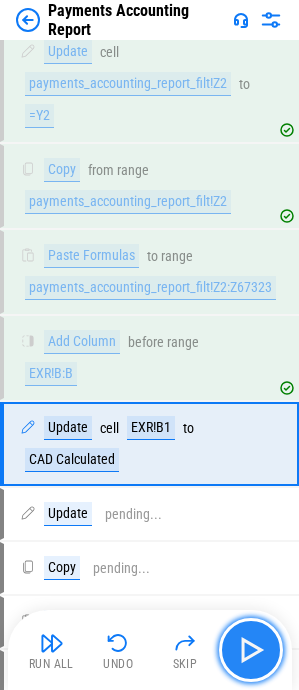 click at bounding box center (251, 650) 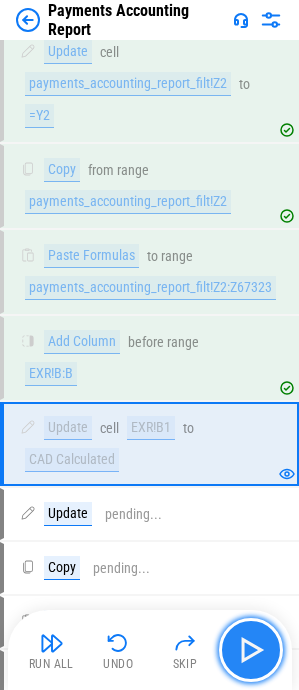 click at bounding box center [251, 650] 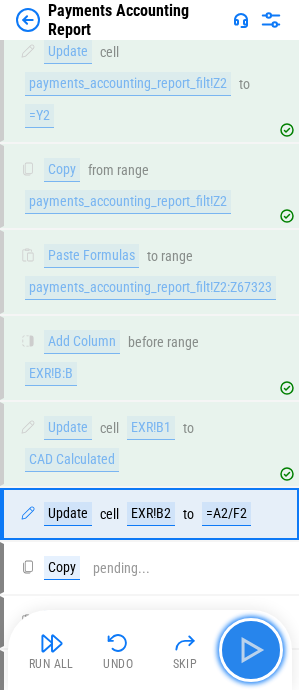 click at bounding box center (251, 650) 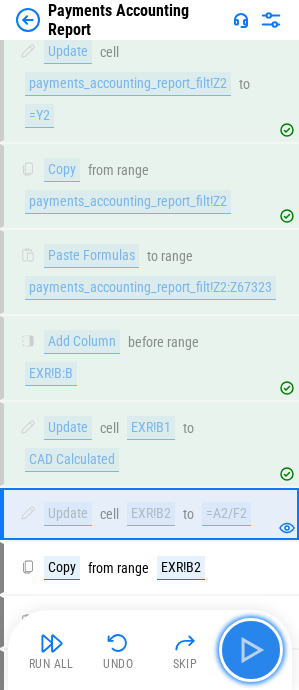 click at bounding box center [251, 650] 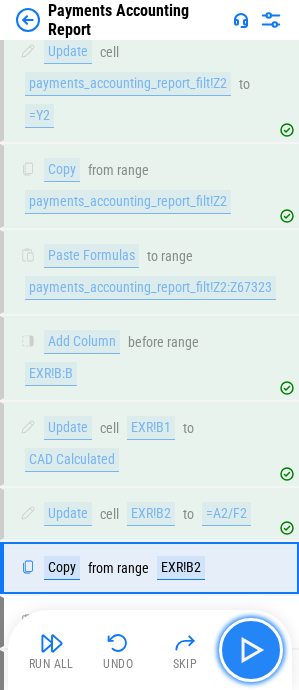 click at bounding box center (251, 650) 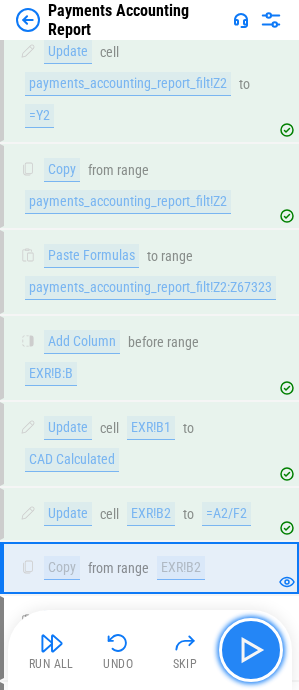 click at bounding box center [251, 650] 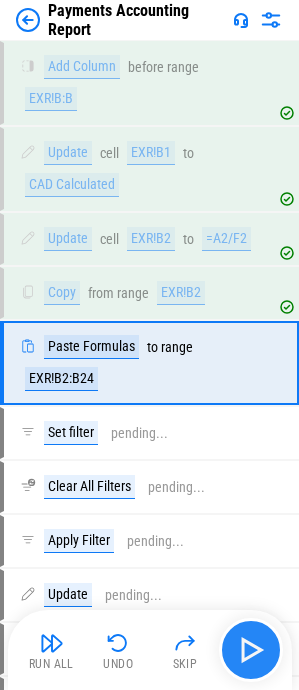scroll, scrollTop: 4056, scrollLeft: 0, axis: vertical 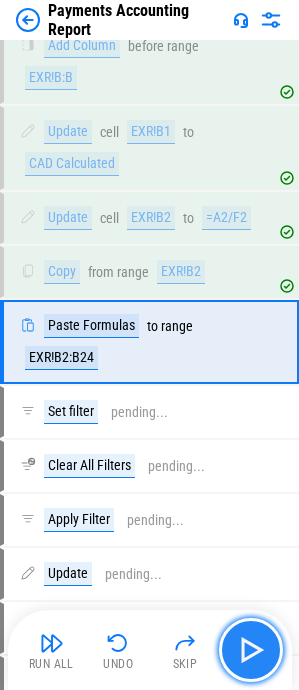 click at bounding box center [251, 650] 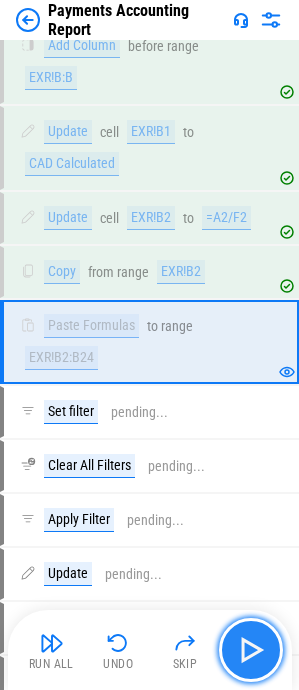 click at bounding box center (251, 650) 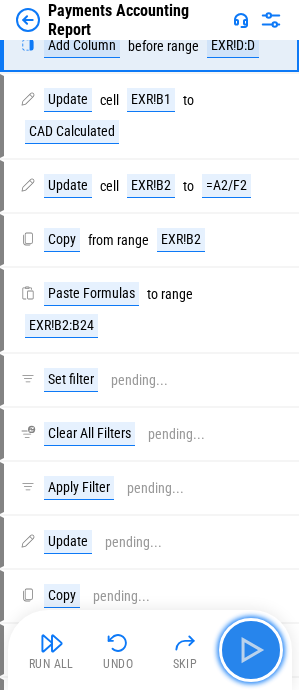 click at bounding box center (251, 650) 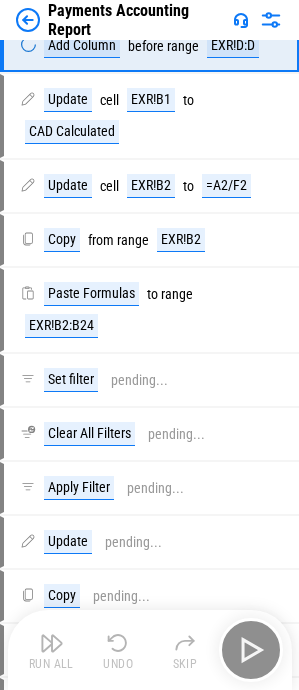 click on "Run All Undo Skip" at bounding box center [152, 650] 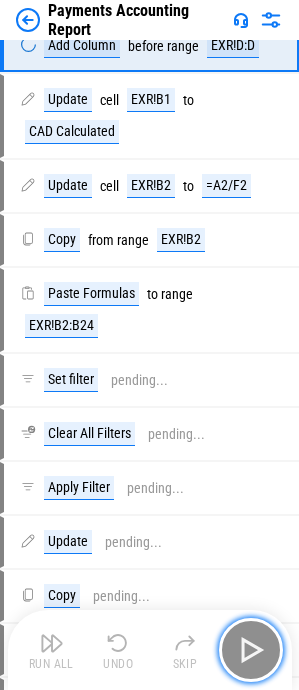 click at bounding box center [251, 650] 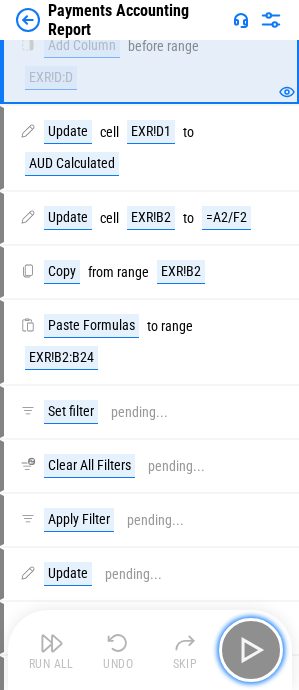 click at bounding box center (251, 650) 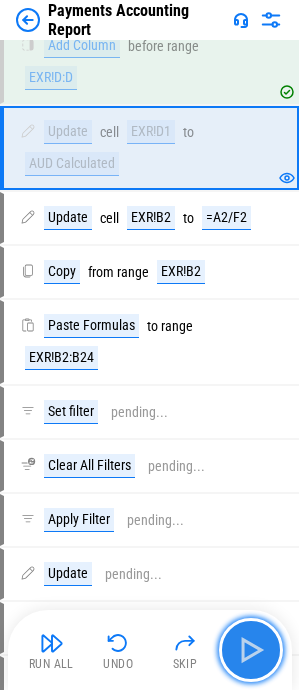 click at bounding box center [251, 650] 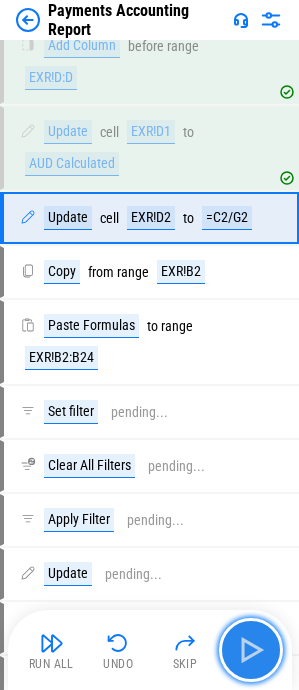 click at bounding box center [251, 650] 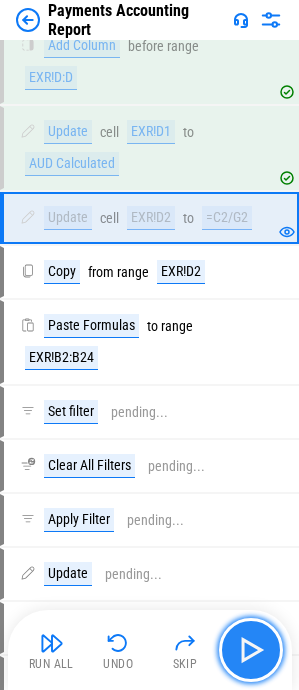 click at bounding box center (251, 650) 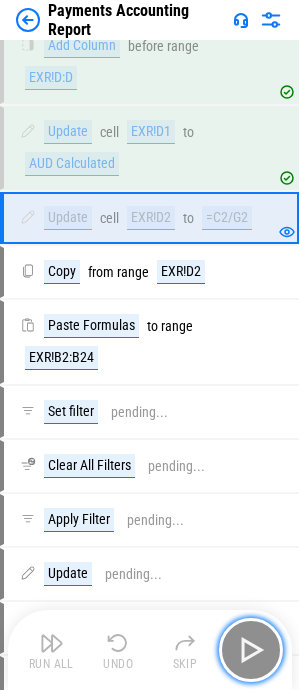 click at bounding box center (251, 650) 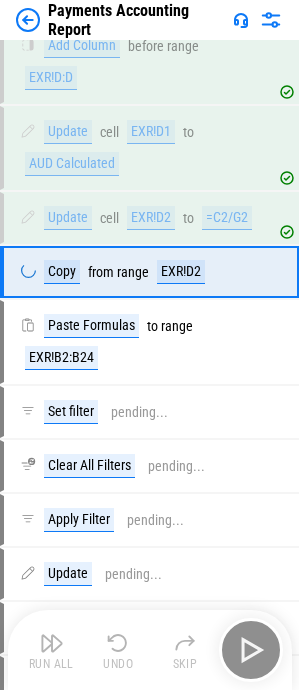 click on "Run All Undo Skip" at bounding box center (152, 650) 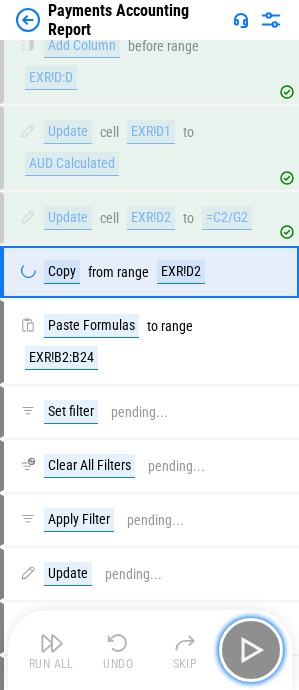 click at bounding box center [251, 650] 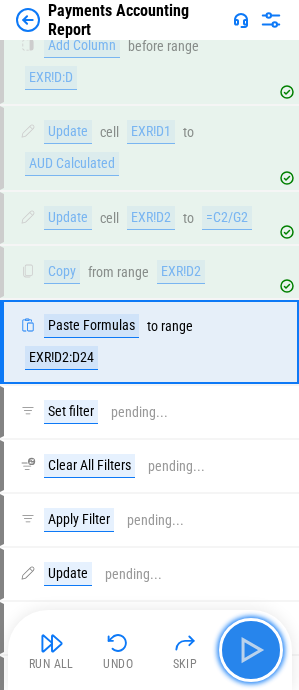 click at bounding box center (251, 650) 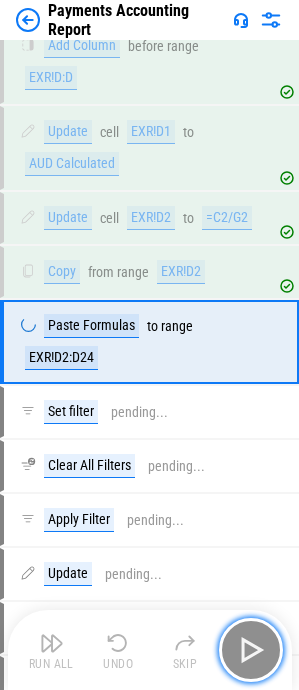 click at bounding box center [251, 650] 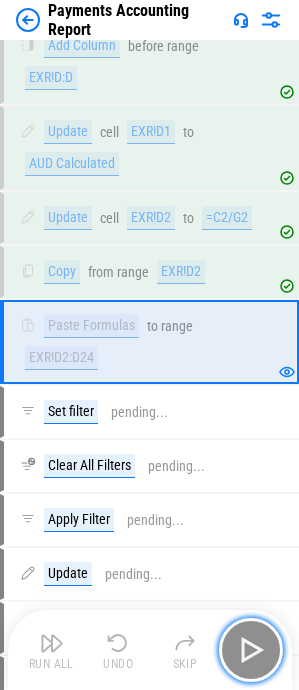 click at bounding box center [251, 650] 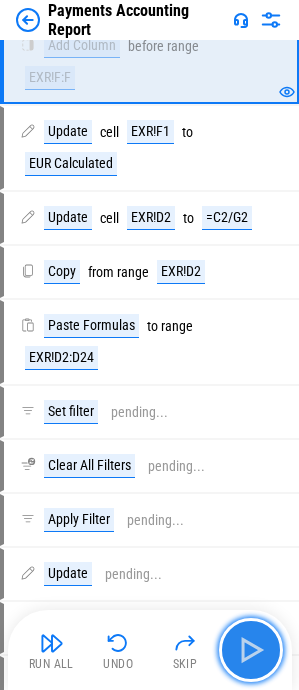 click at bounding box center [251, 650] 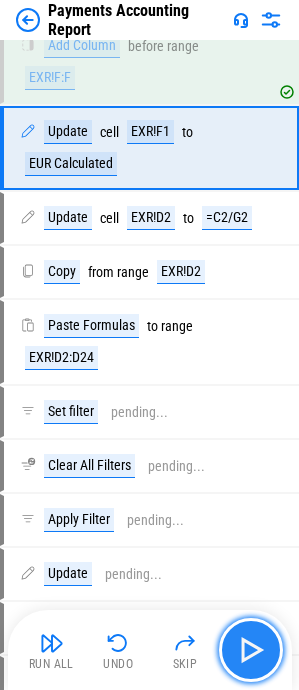 click at bounding box center (251, 650) 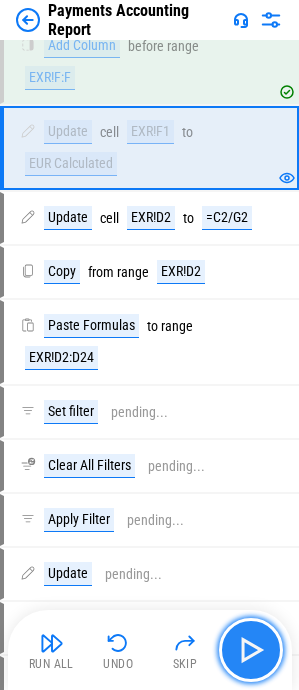 click at bounding box center (251, 650) 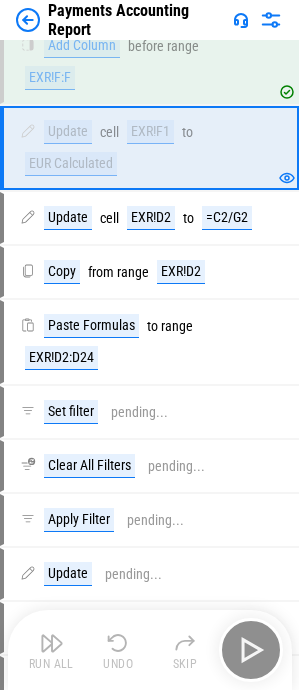 click on "Run All Undo Skip" at bounding box center [152, 650] 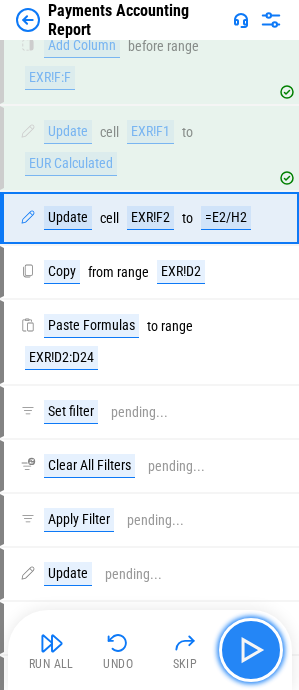 click at bounding box center (251, 650) 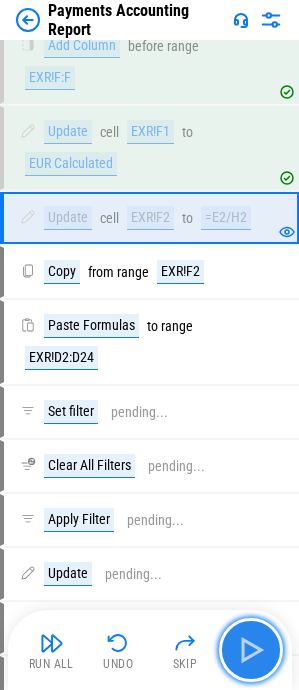 click at bounding box center (251, 650) 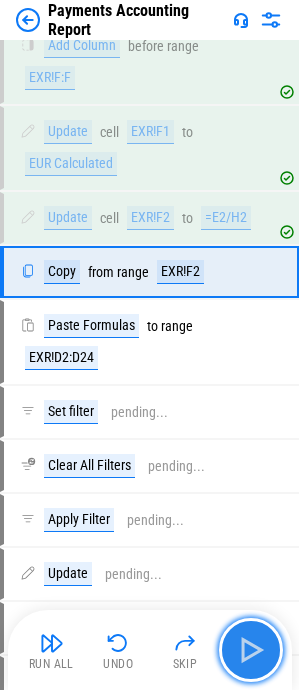 click at bounding box center [251, 650] 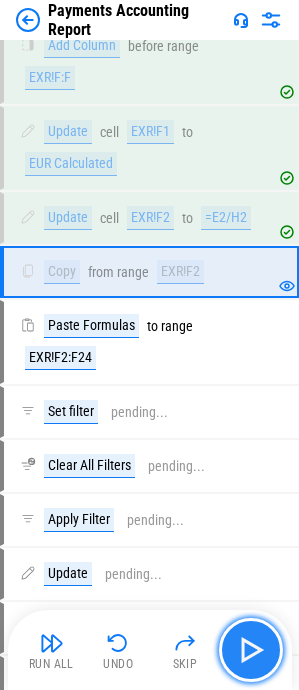 click at bounding box center [251, 650] 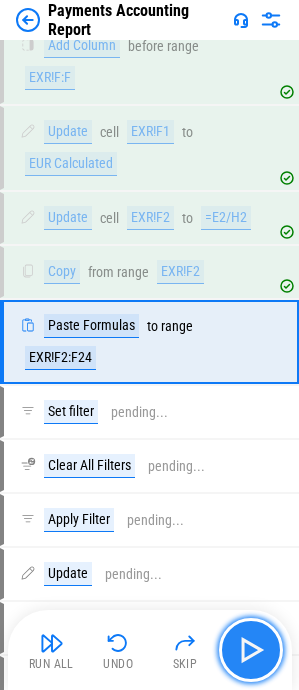 click at bounding box center [251, 650] 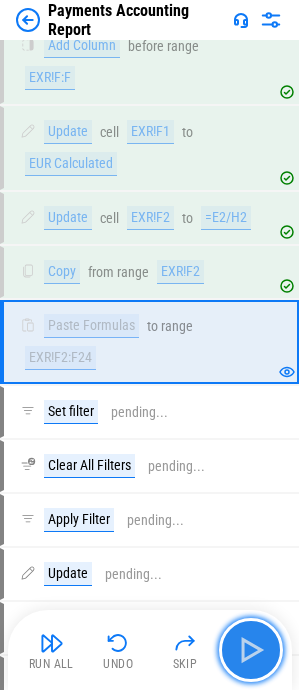 click at bounding box center [251, 650] 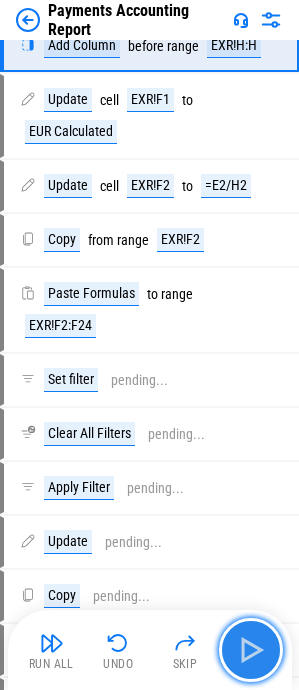 click at bounding box center [251, 650] 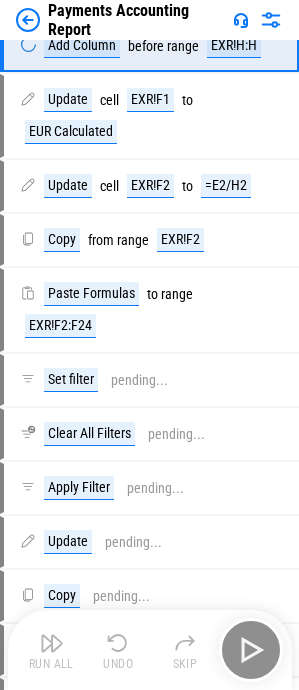 click on "Run All Undo Skip" at bounding box center [152, 650] 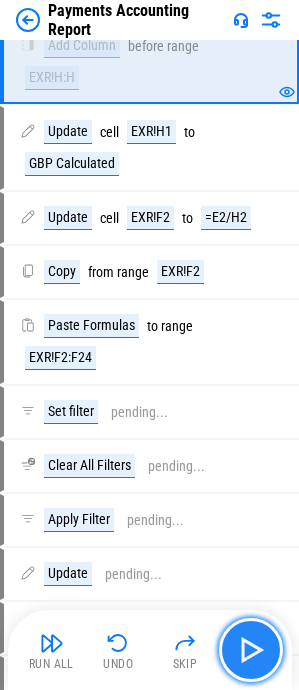 click at bounding box center [251, 650] 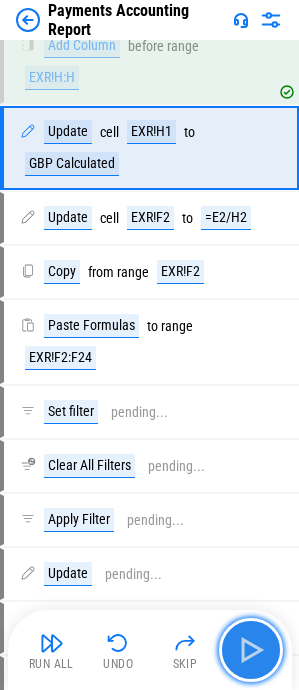 click at bounding box center [251, 650] 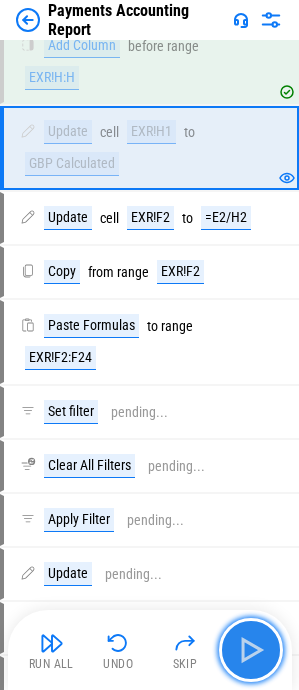 click at bounding box center (251, 650) 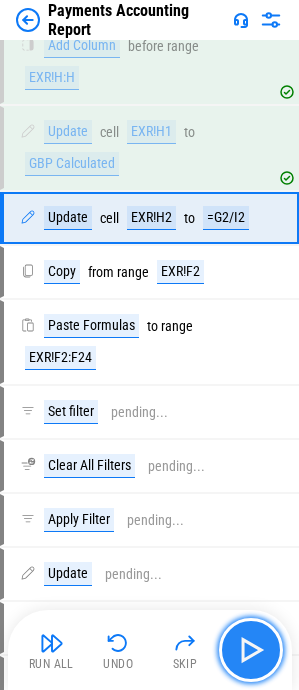 click at bounding box center (251, 650) 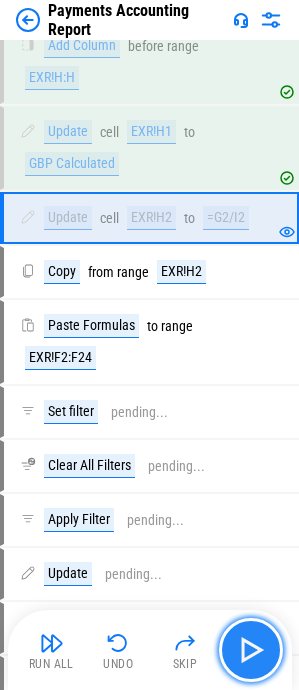 click at bounding box center [251, 650] 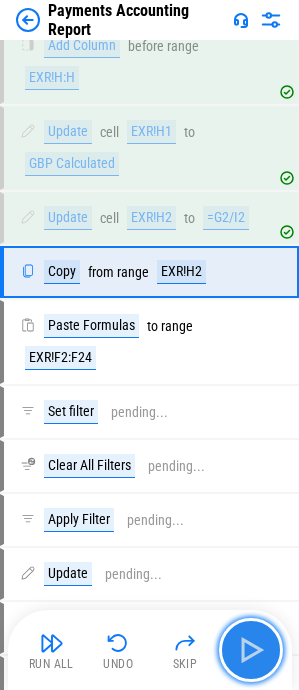 click at bounding box center (251, 650) 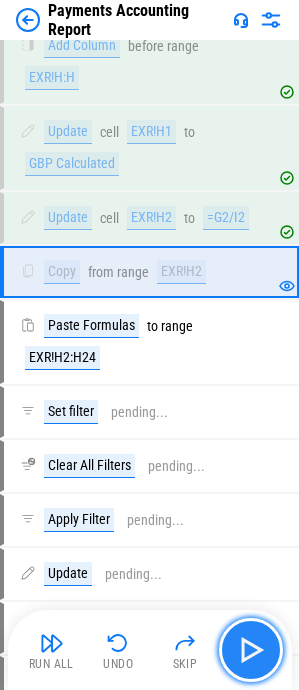 click at bounding box center [251, 650] 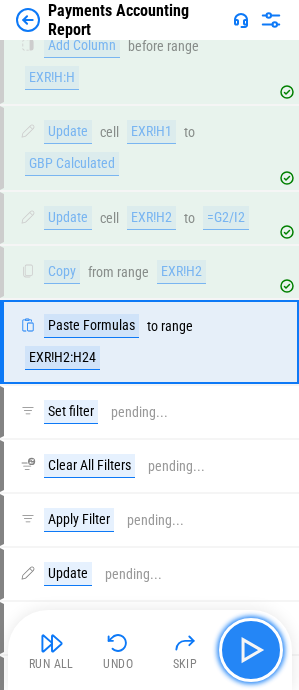 click at bounding box center (251, 650) 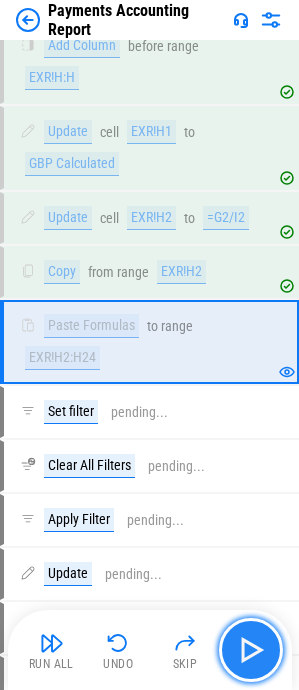 click at bounding box center [251, 650] 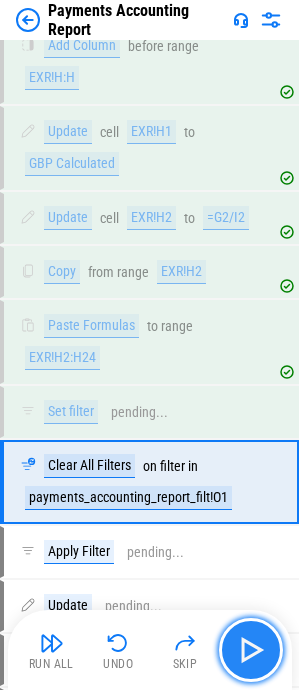 click at bounding box center [251, 650] 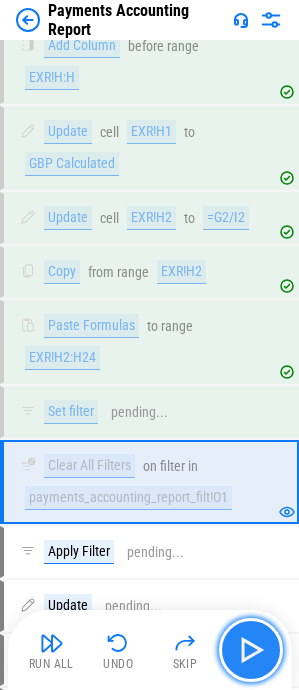 click at bounding box center [251, 650] 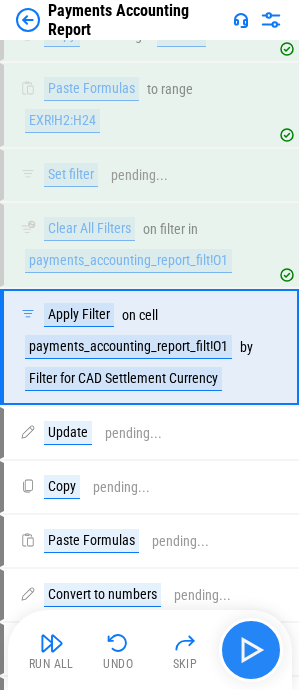 scroll, scrollTop: 4298, scrollLeft: 0, axis: vertical 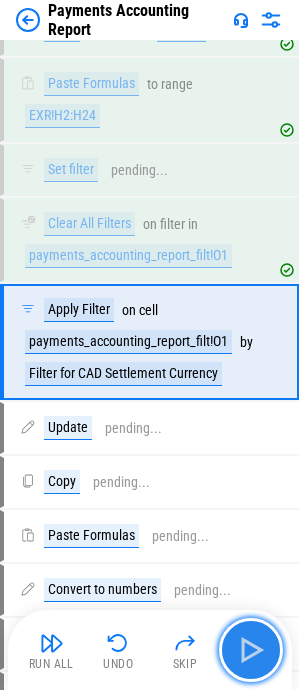 click at bounding box center (251, 650) 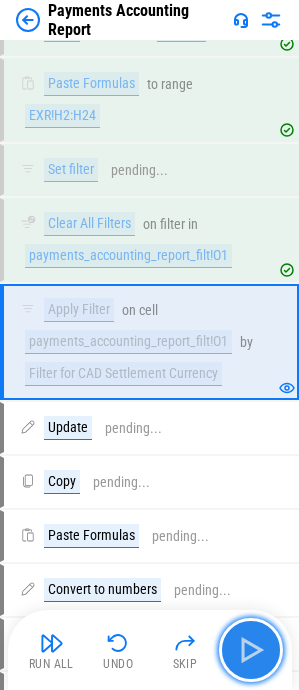 click at bounding box center (251, 650) 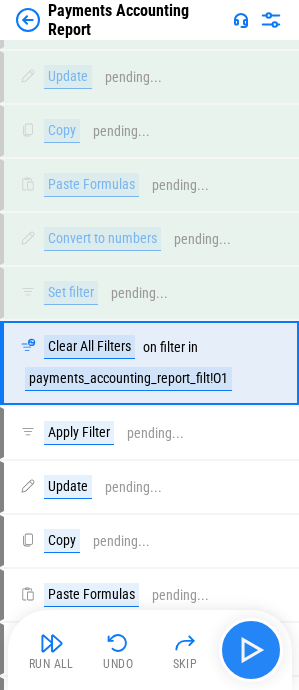 scroll, scrollTop: 4886, scrollLeft: 0, axis: vertical 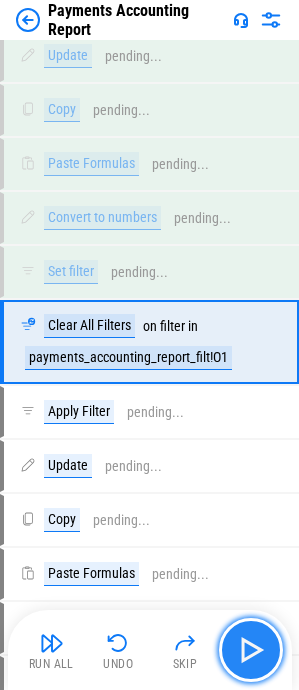 click at bounding box center [251, 650] 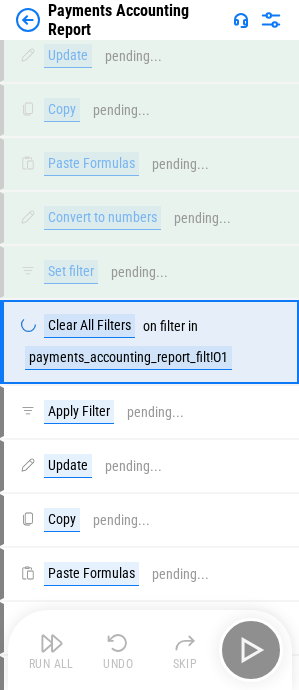 click on "Run All Undo Skip" at bounding box center [152, 650] 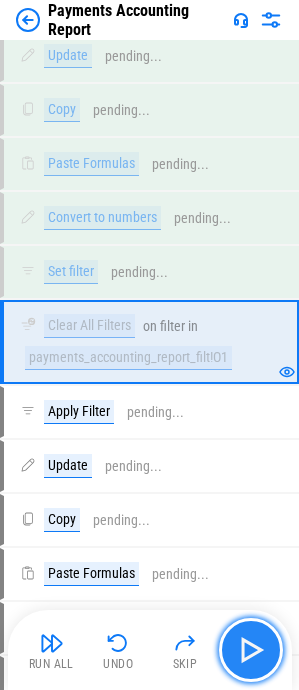 click at bounding box center (251, 650) 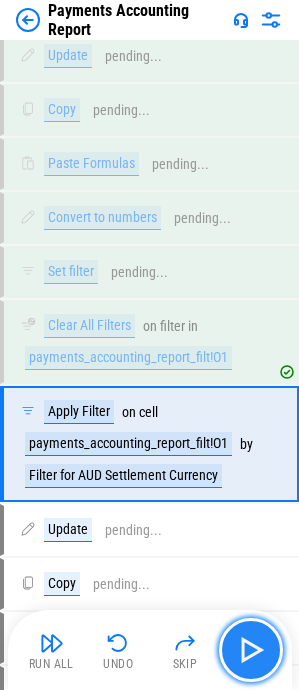 click at bounding box center (251, 650) 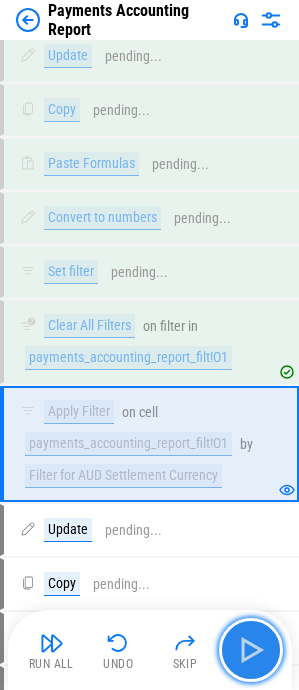 click at bounding box center [251, 650] 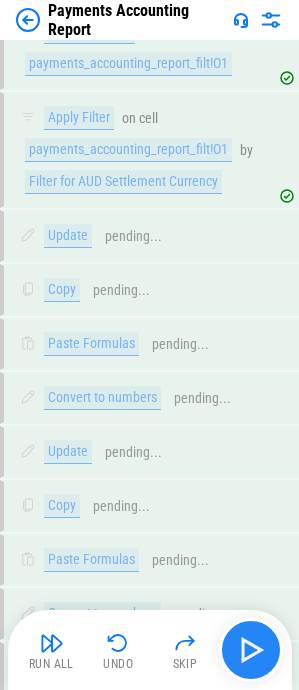 scroll, scrollTop: 5576, scrollLeft: 0, axis: vertical 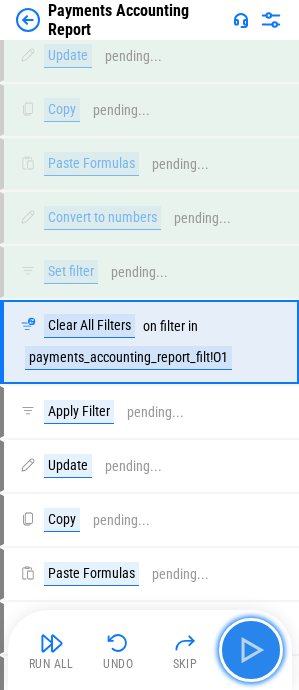 click at bounding box center [251, 650] 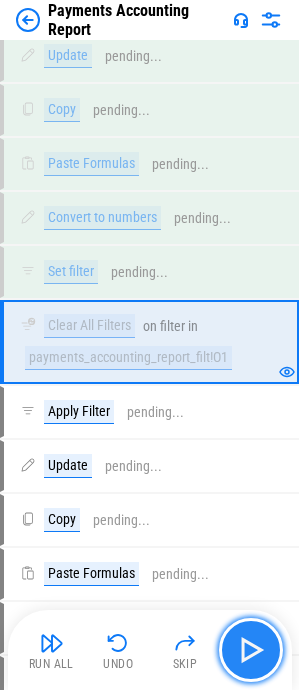 click at bounding box center (251, 650) 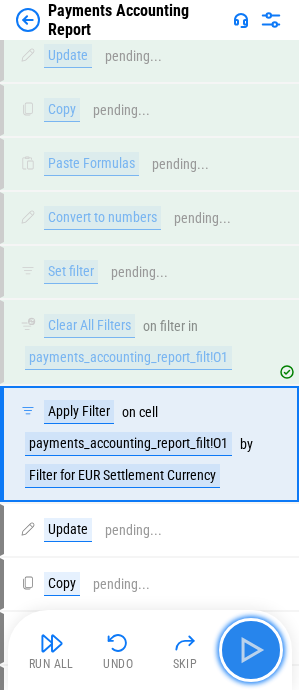 click at bounding box center [251, 650] 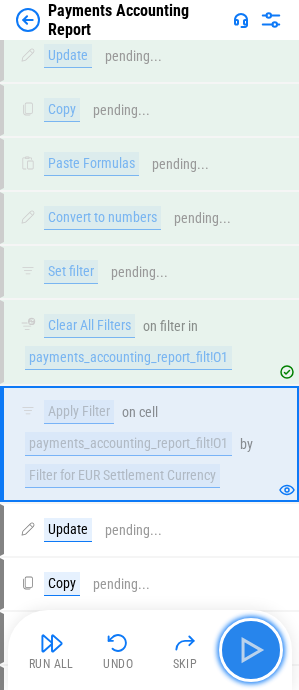 click at bounding box center (251, 650) 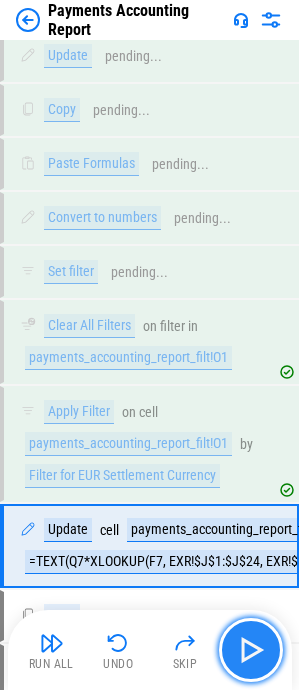 click at bounding box center [251, 650] 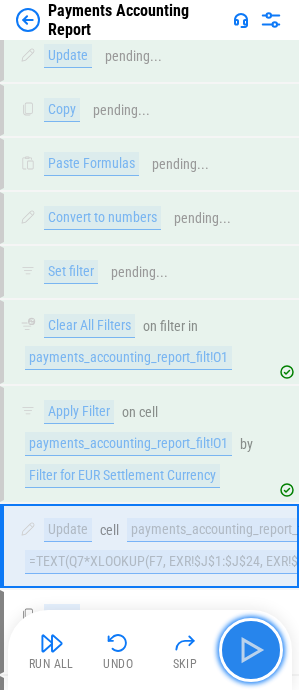 click at bounding box center [251, 650] 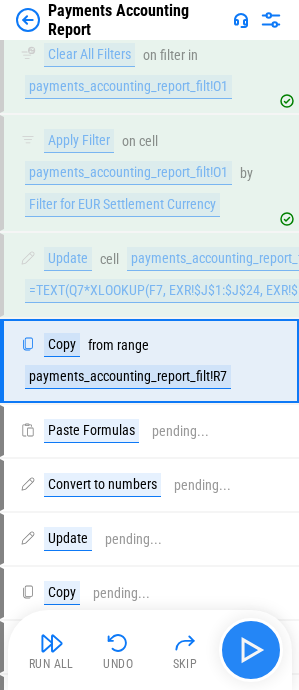 scroll, scrollTop: 5866, scrollLeft: 0, axis: vertical 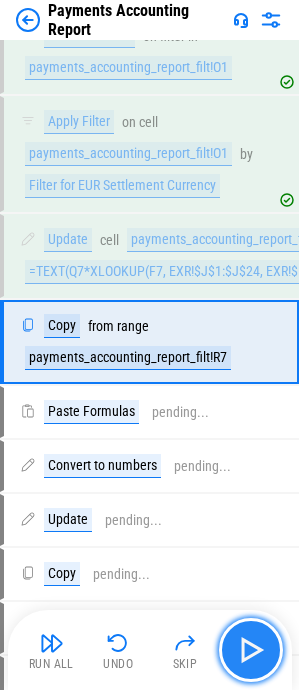 click at bounding box center (251, 650) 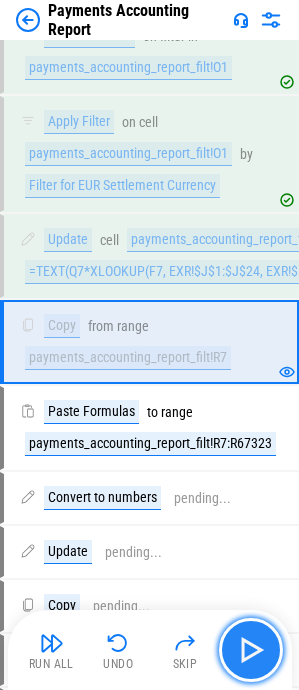 click at bounding box center (251, 650) 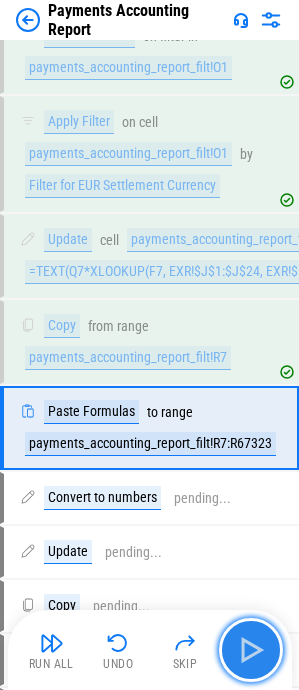 click at bounding box center (251, 650) 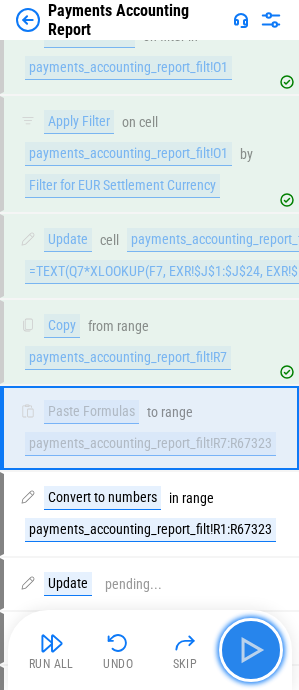 click at bounding box center (251, 650) 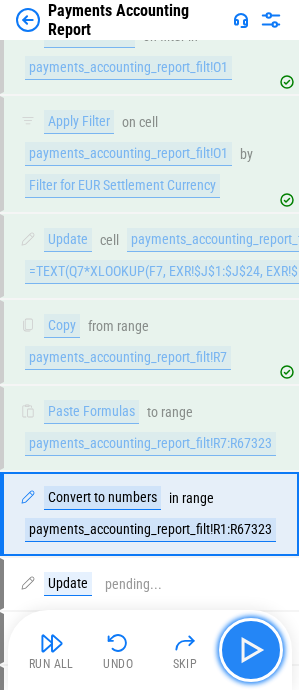click at bounding box center [251, 650] 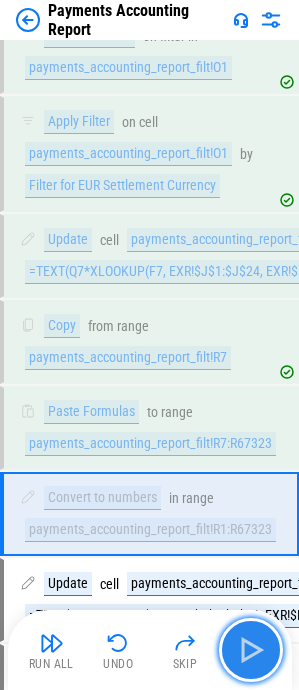 click at bounding box center (251, 650) 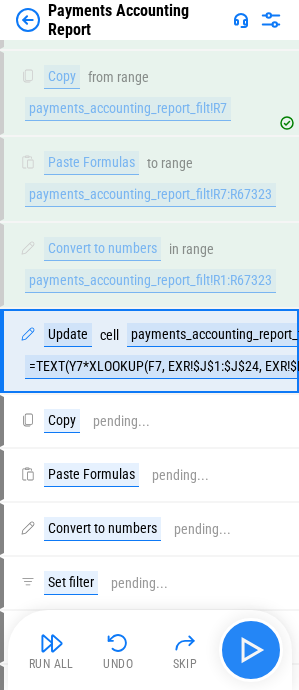 scroll, scrollTop: 6124, scrollLeft: 0, axis: vertical 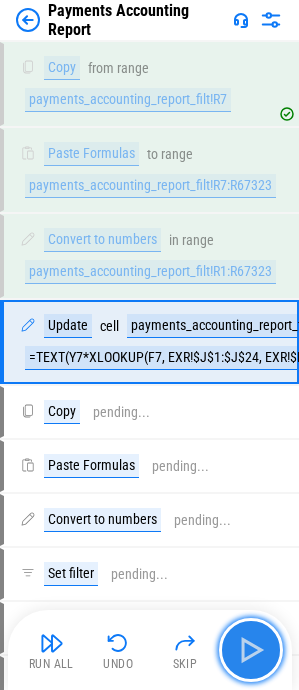 click at bounding box center [251, 650] 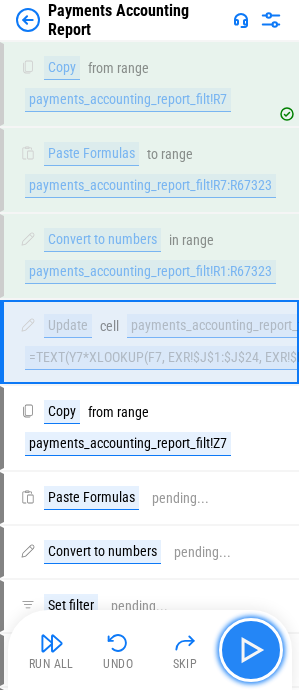 click at bounding box center [251, 650] 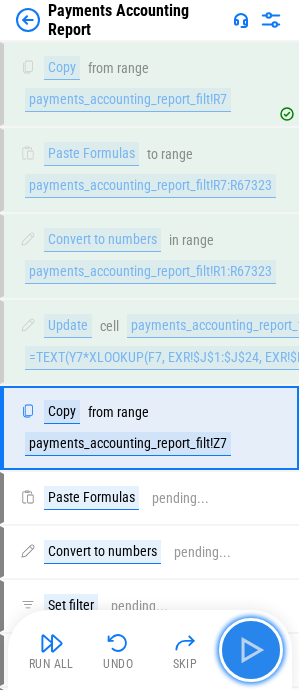 click at bounding box center (251, 650) 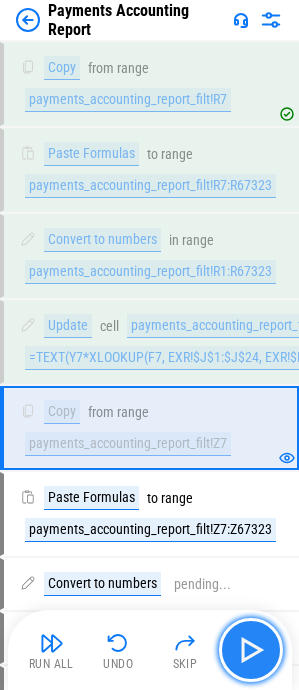 click at bounding box center [251, 650] 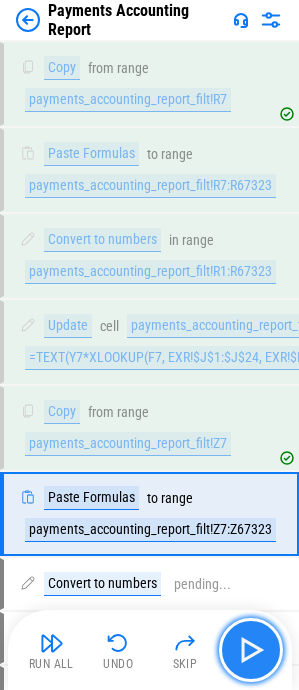 click at bounding box center [251, 650] 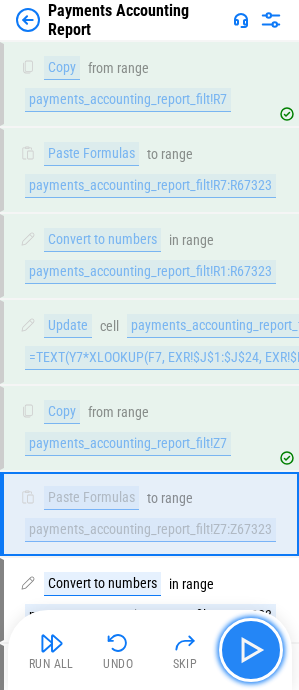 click at bounding box center (251, 650) 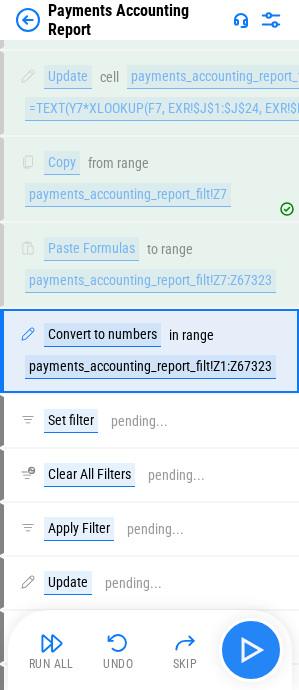 scroll, scrollTop: 6382, scrollLeft: 0, axis: vertical 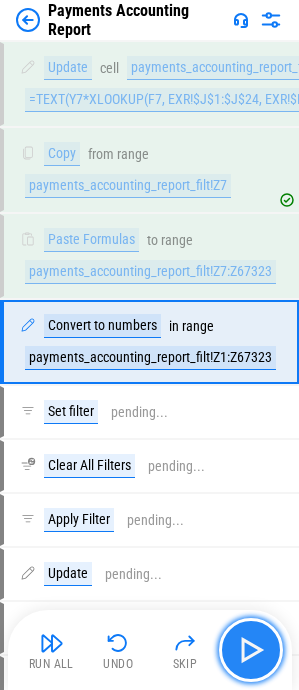 click at bounding box center (251, 650) 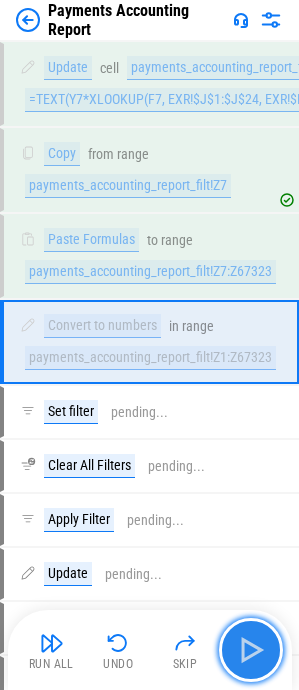 click at bounding box center (251, 650) 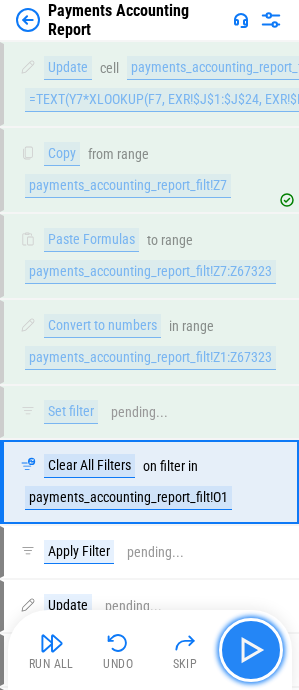 click at bounding box center [251, 650] 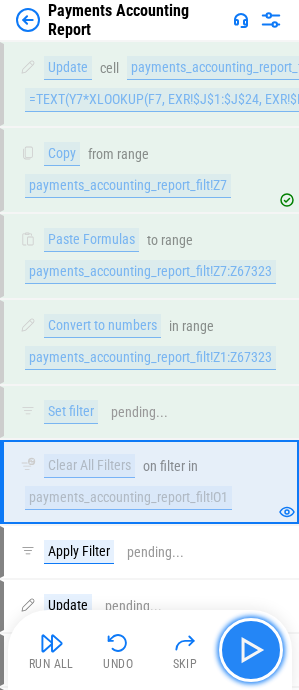 click at bounding box center [251, 650] 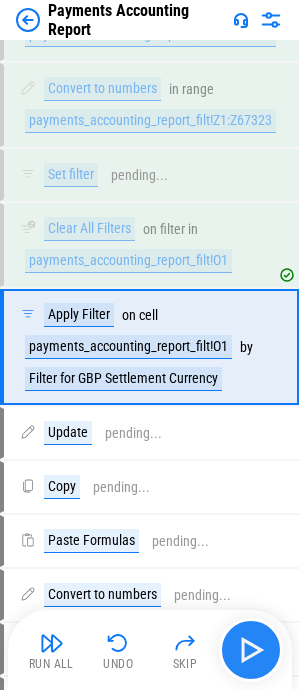 scroll, scrollTop: 6624, scrollLeft: 0, axis: vertical 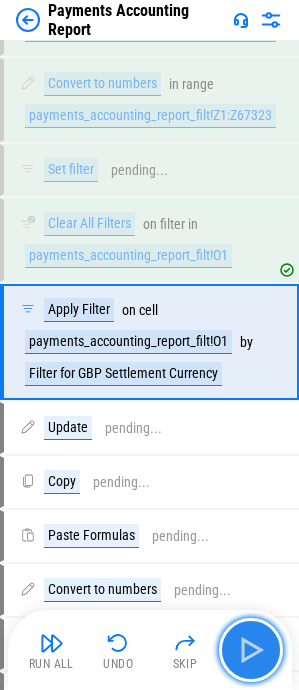 click at bounding box center [251, 650] 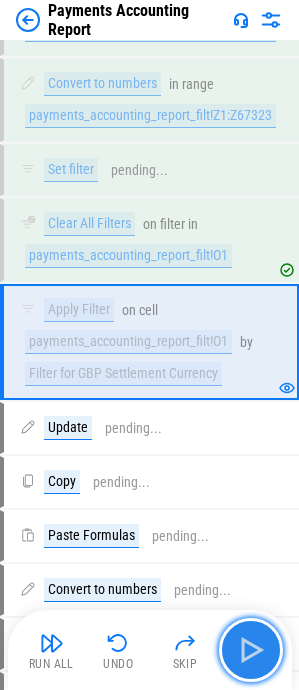 click at bounding box center [251, 650] 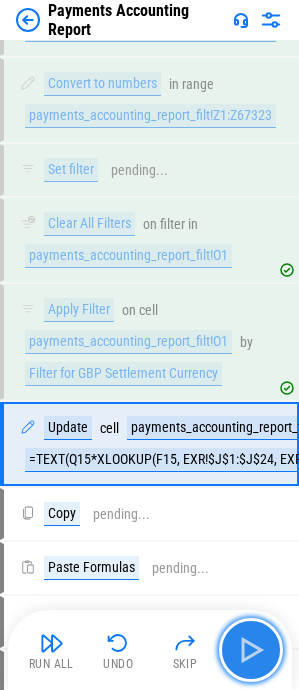 click at bounding box center (251, 650) 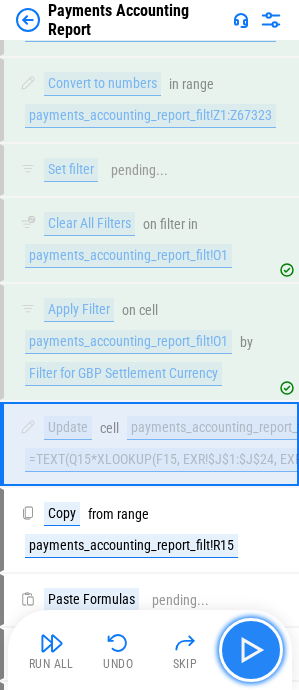 click at bounding box center (251, 650) 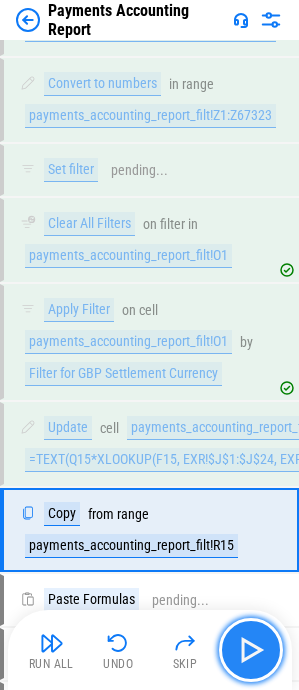 click at bounding box center (251, 650) 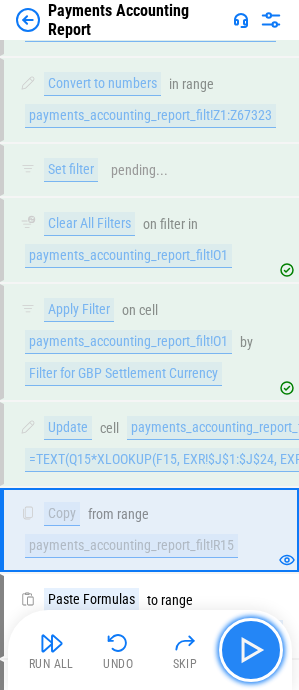 click at bounding box center (251, 650) 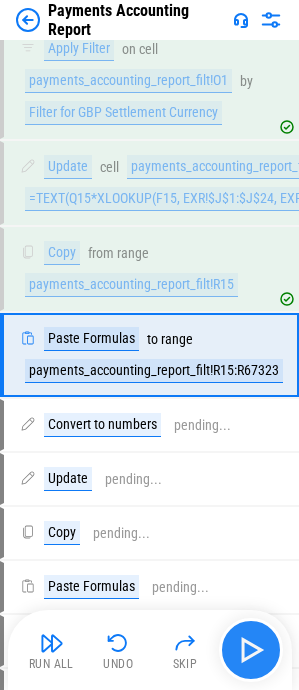 scroll, scrollTop: 6898, scrollLeft: 0, axis: vertical 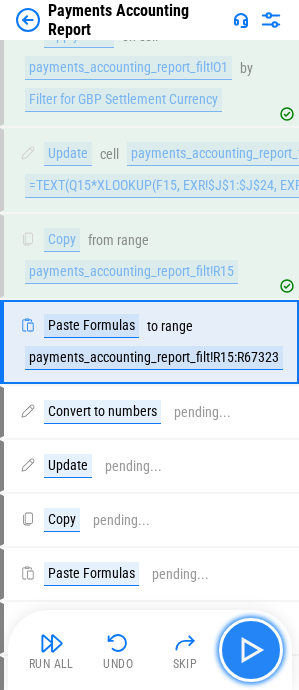 click at bounding box center (251, 650) 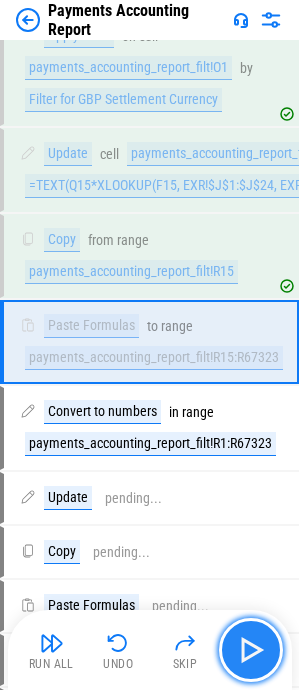 click at bounding box center [251, 650] 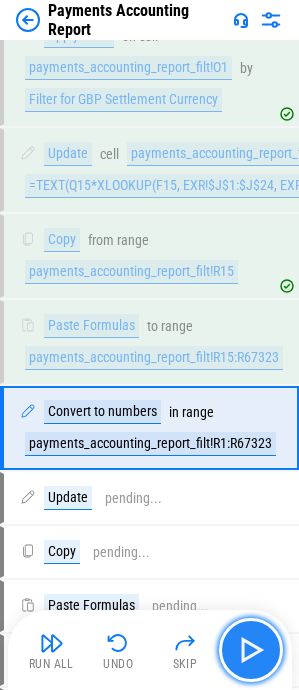 click at bounding box center (251, 650) 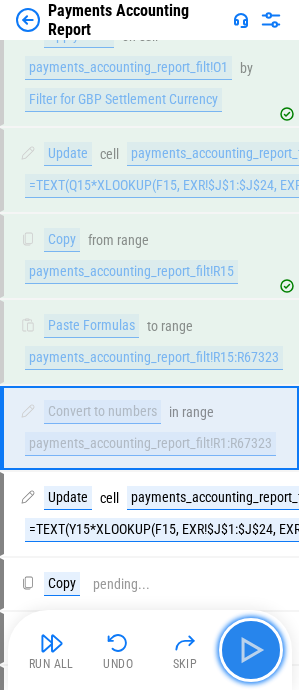 click at bounding box center [251, 650] 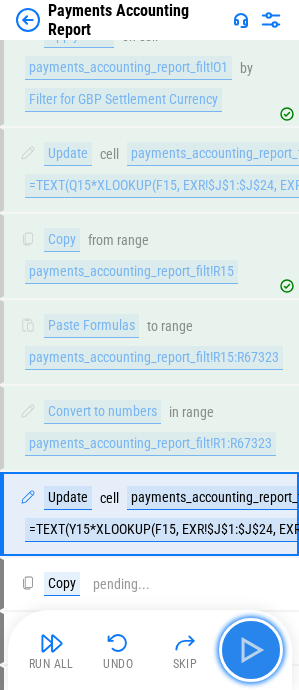 click at bounding box center (251, 650) 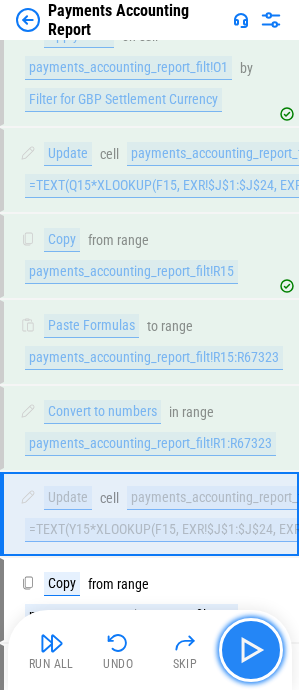 click at bounding box center (251, 650) 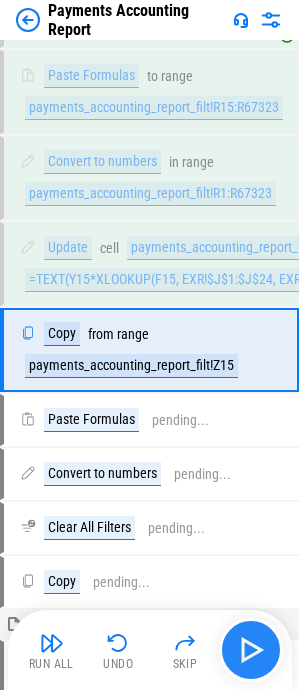scroll, scrollTop: 7156, scrollLeft: 0, axis: vertical 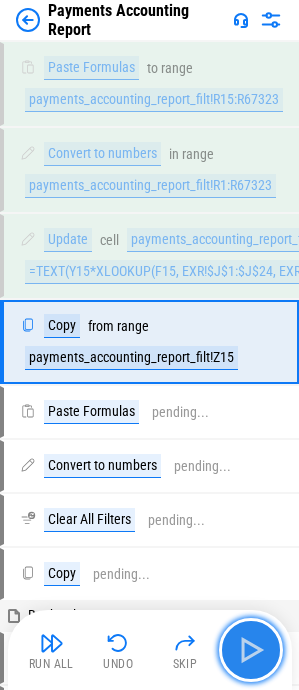 click at bounding box center [251, 650] 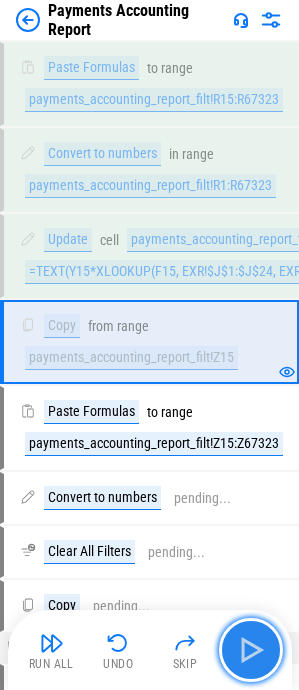 click at bounding box center (251, 650) 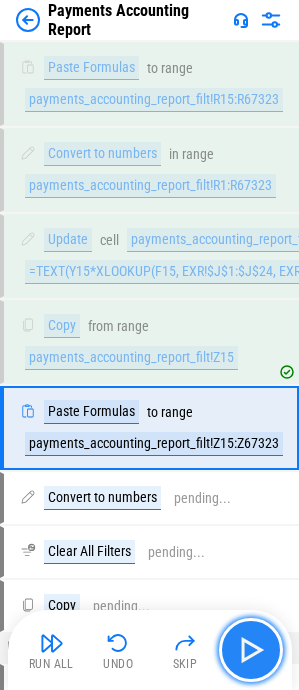 click at bounding box center (251, 650) 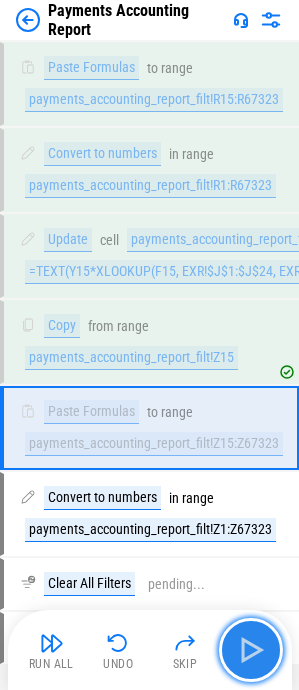 click at bounding box center [251, 650] 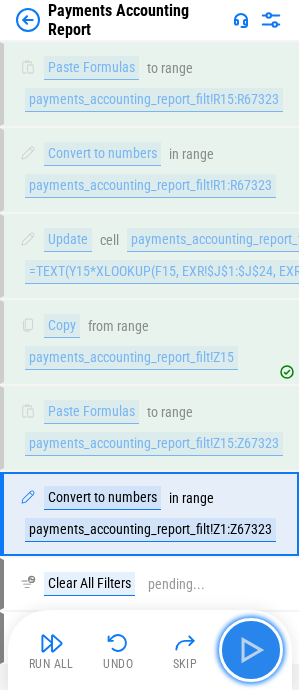 click at bounding box center (251, 650) 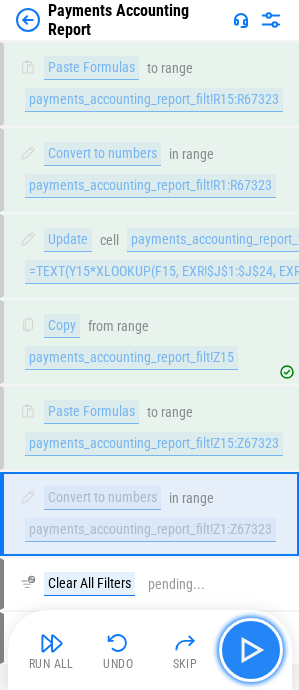 click at bounding box center [251, 650] 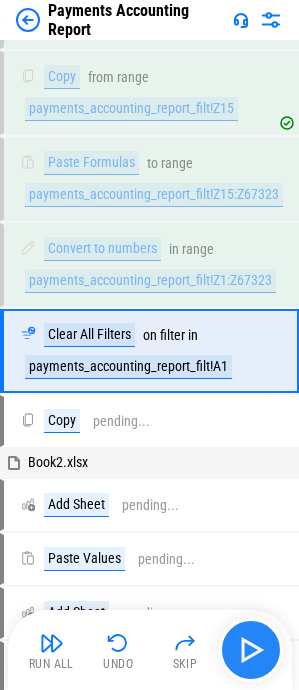 scroll, scrollTop: 7414, scrollLeft: 0, axis: vertical 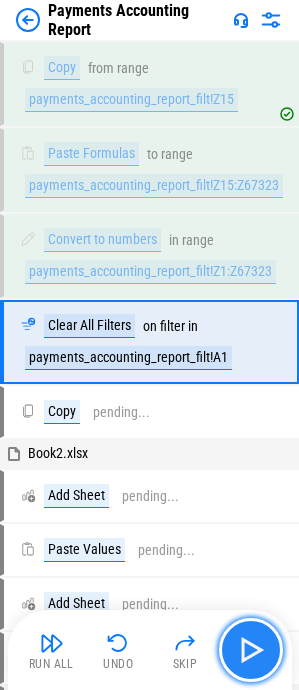 click at bounding box center [251, 650] 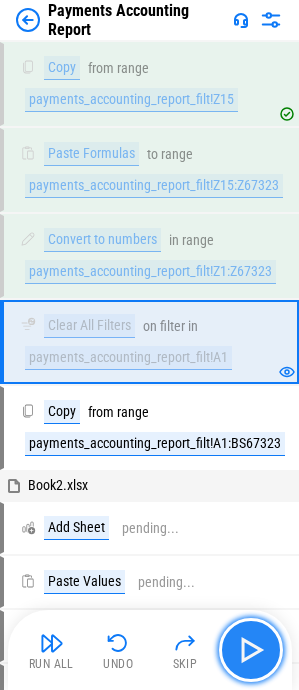 click at bounding box center [251, 650] 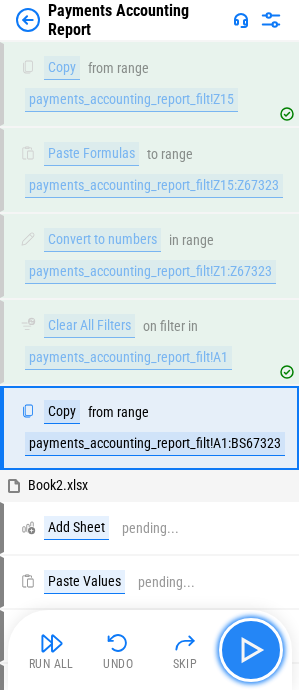 click at bounding box center (251, 650) 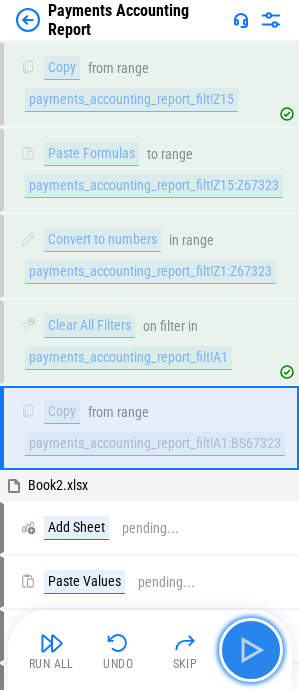 click at bounding box center [251, 650] 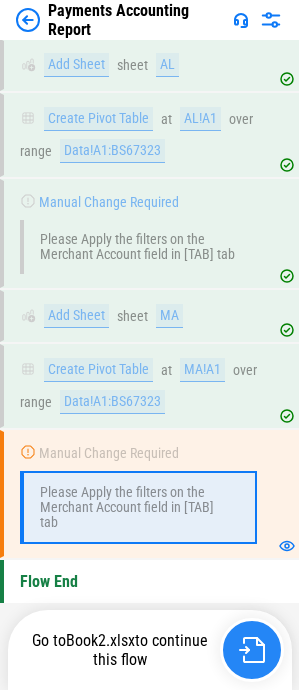 scroll, scrollTop: 7982, scrollLeft: 0, axis: vertical 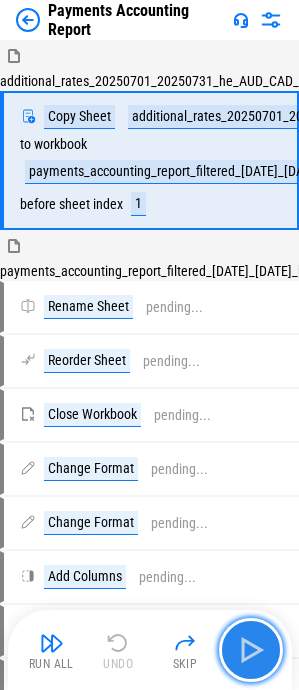 click at bounding box center [251, 650] 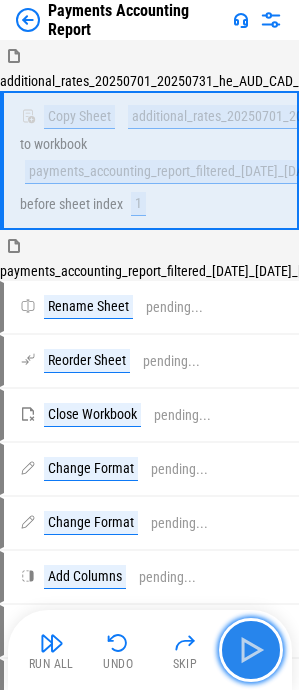 click at bounding box center (251, 650) 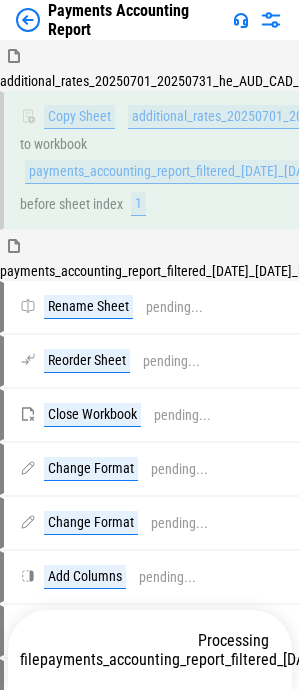 click on "payments_accounting_report_filtered_2025-07-01_2025-07-31_236ff465 updated.csv" at bounding box center [243, 659] 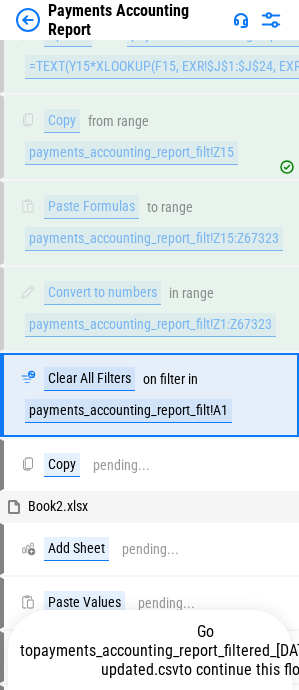 scroll, scrollTop: 7414, scrollLeft: 0, axis: vertical 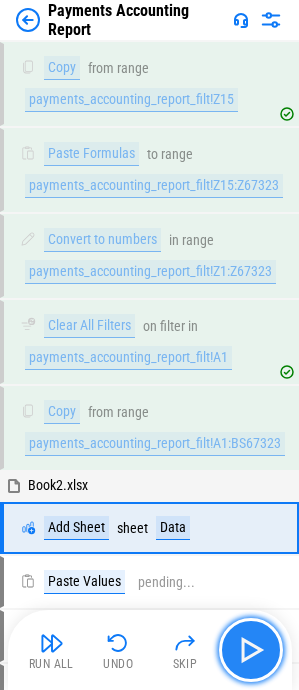 click at bounding box center [251, 650] 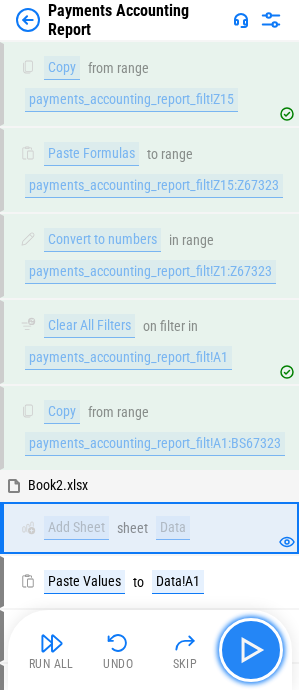 click at bounding box center (251, 650) 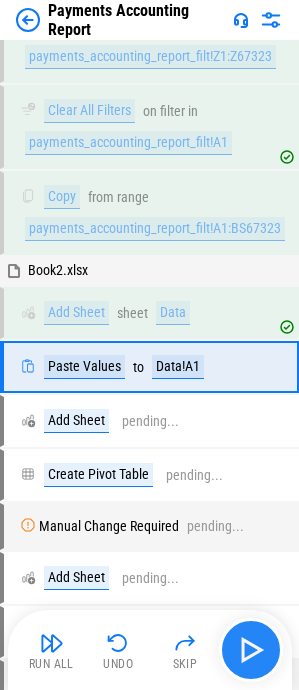 scroll, scrollTop: 7654, scrollLeft: 0, axis: vertical 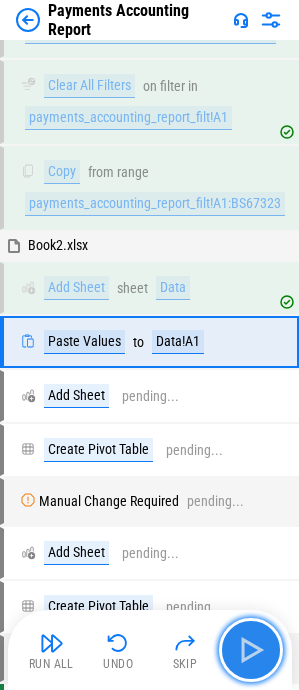 click at bounding box center [251, 650] 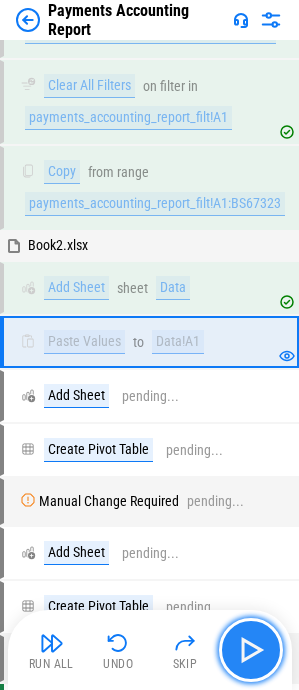 click at bounding box center [251, 650] 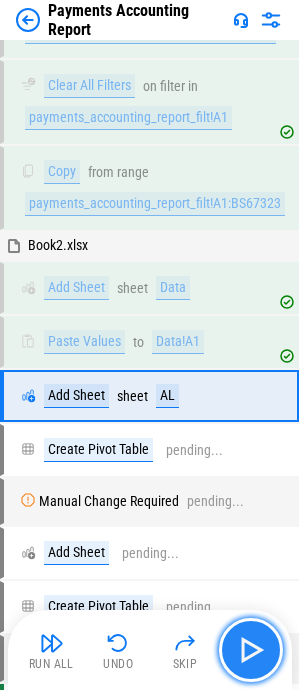 click at bounding box center [251, 650] 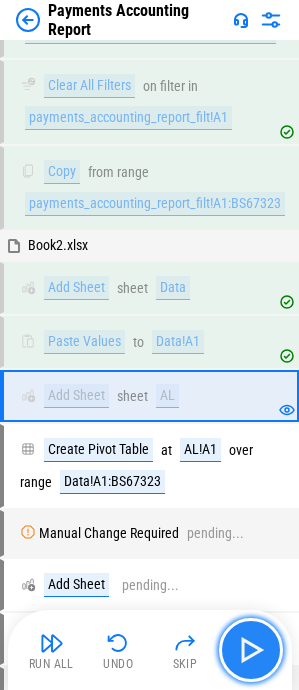 click at bounding box center (251, 650) 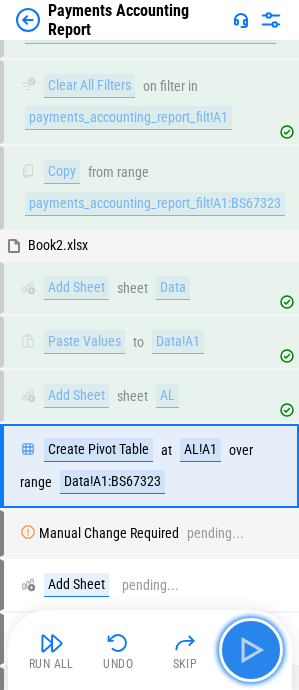 click at bounding box center [251, 650] 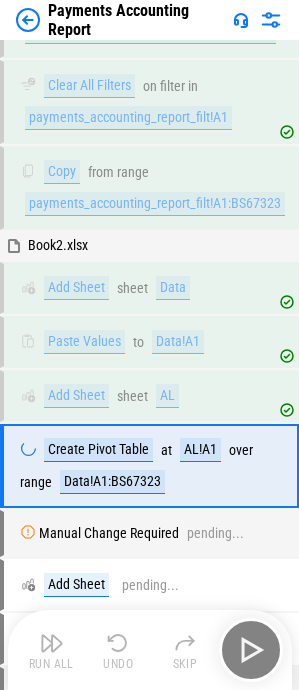 drag, startPoint x: 252, startPoint y: 650, endPoint x: 1830, endPoint y: 924, distance: 1601.6117 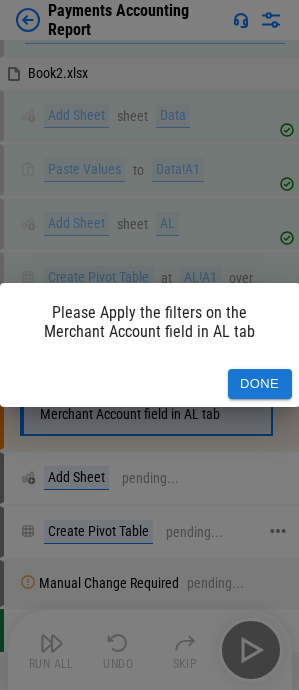 scroll, scrollTop: 7878, scrollLeft: 0, axis: vertical 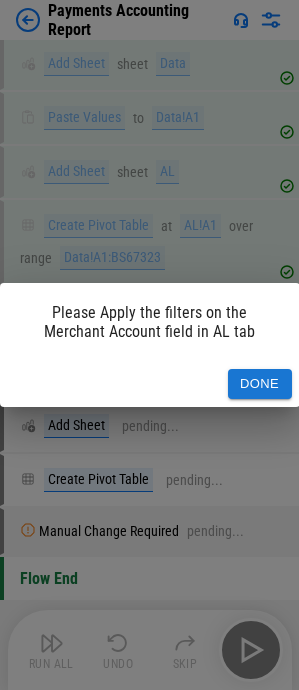 click on "Done" at bounding box center (260, 384) 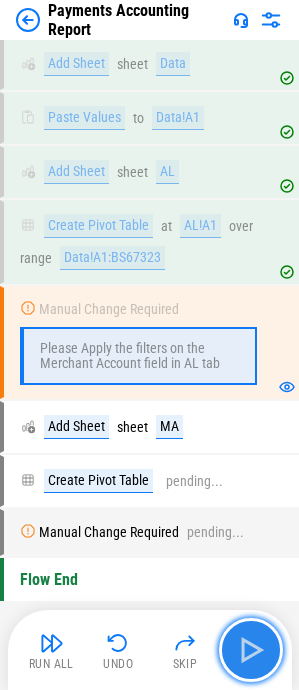 click at bounding box center [251, 650] 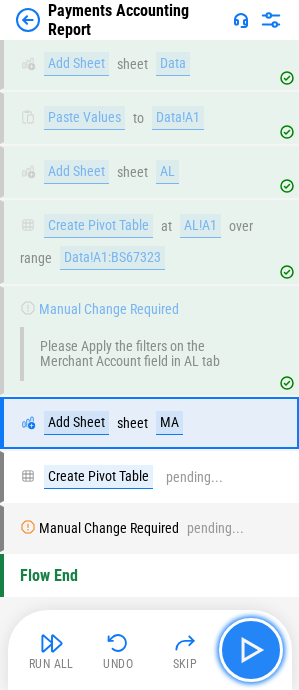 click at bounding box center (251, 650) 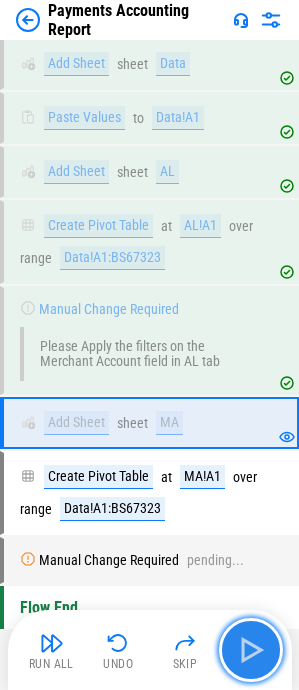 click at bounding box center (251, 650) 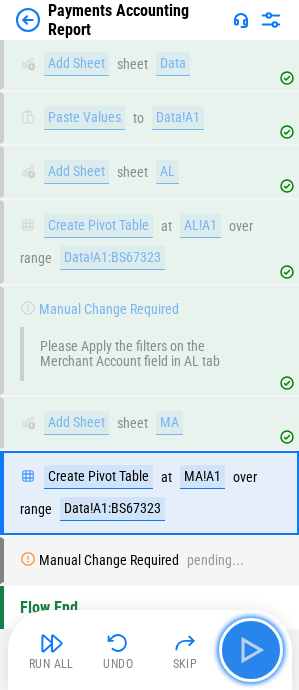 click at bounding box center [251, 650] 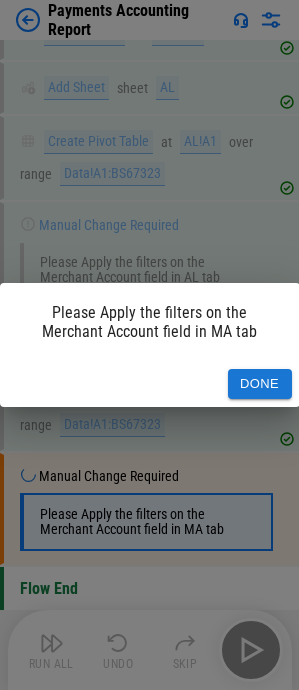 scroll, scrollTop: 7985, scrollLeft: 0, axis: vertical 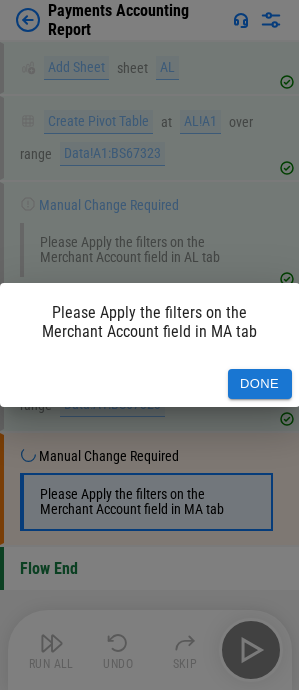click on "Done" at bounding box center (260, 384) 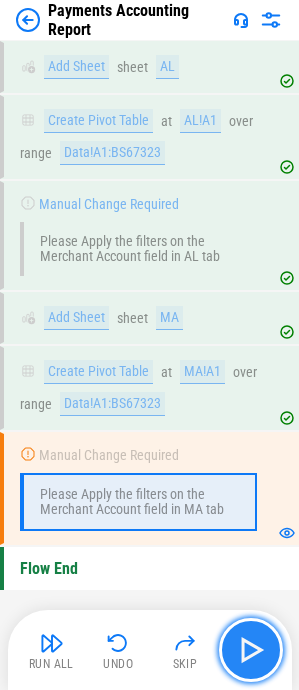 click at bounding box center [251, 650] 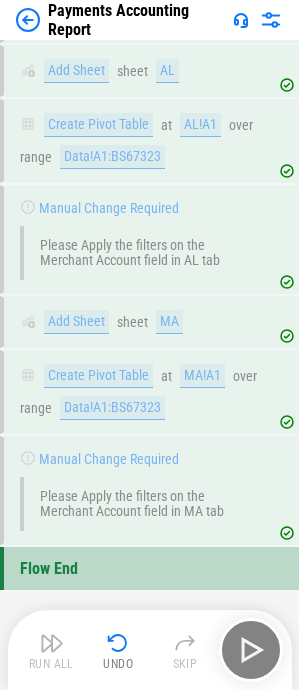 scroll, scrollTop: 7982, scrollLeft: 0, axis: vertical 